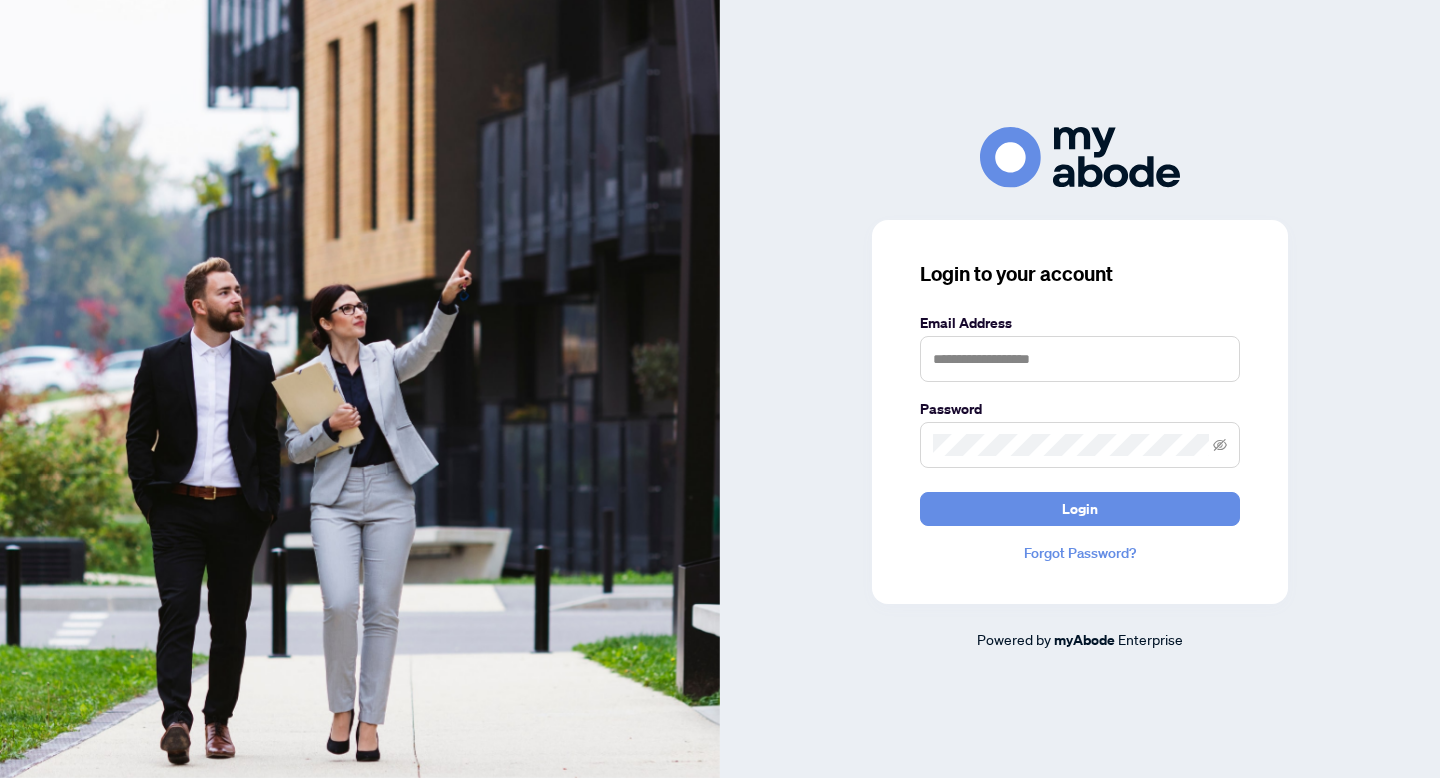 scroll, scrollTop: 0, scrollLeft: 0, axis: both 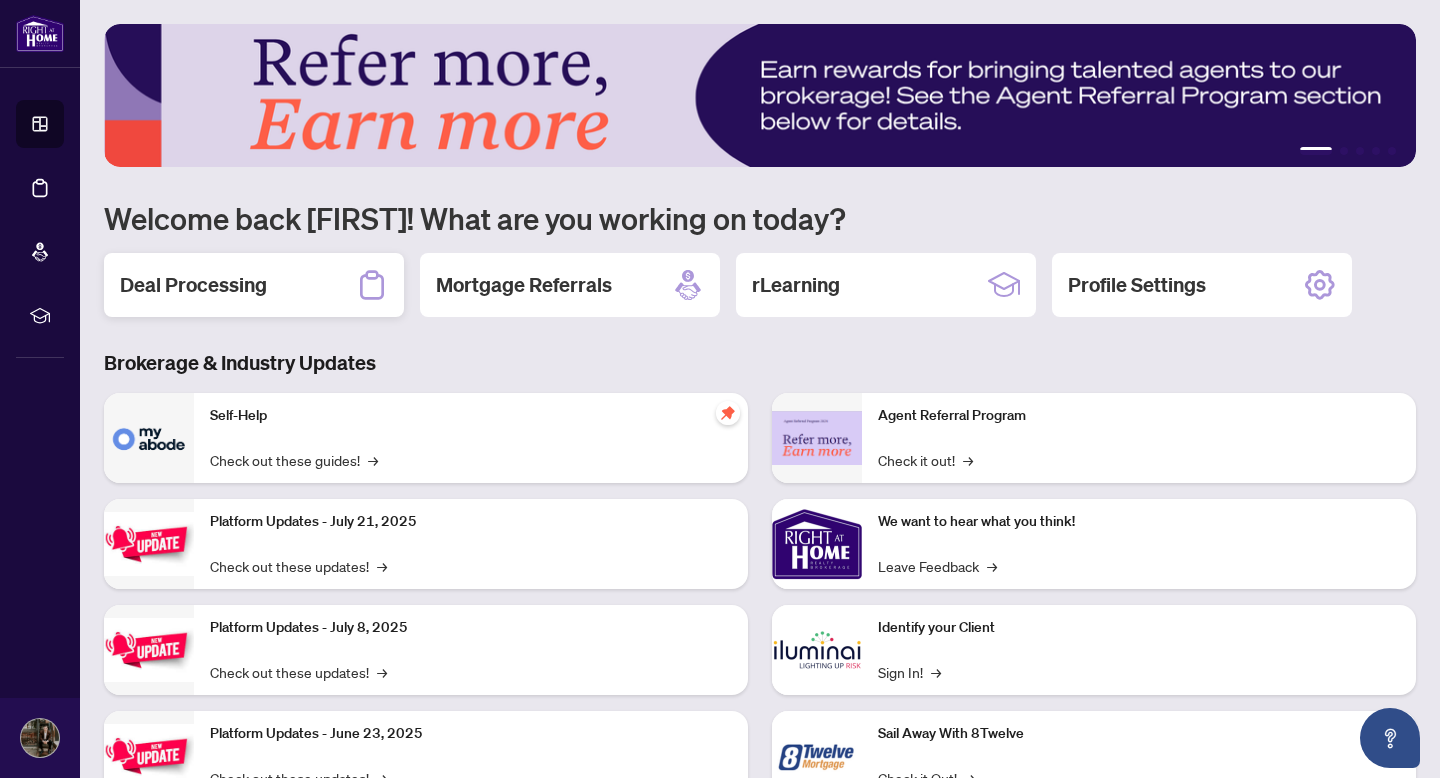 click on "Deal Processing" at bounding box center [193, 285] 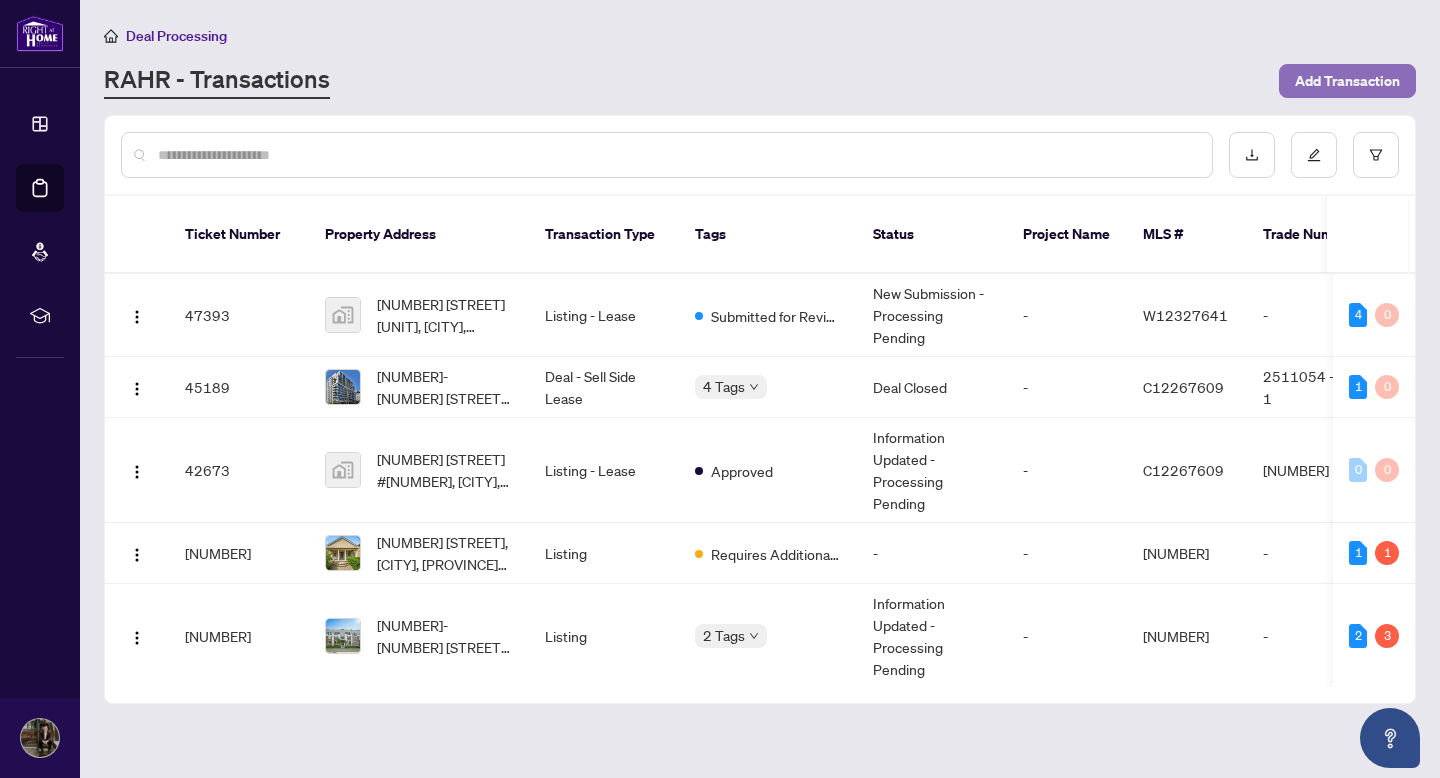 click on "Add Transaction" at bounding box center (1347, 81) 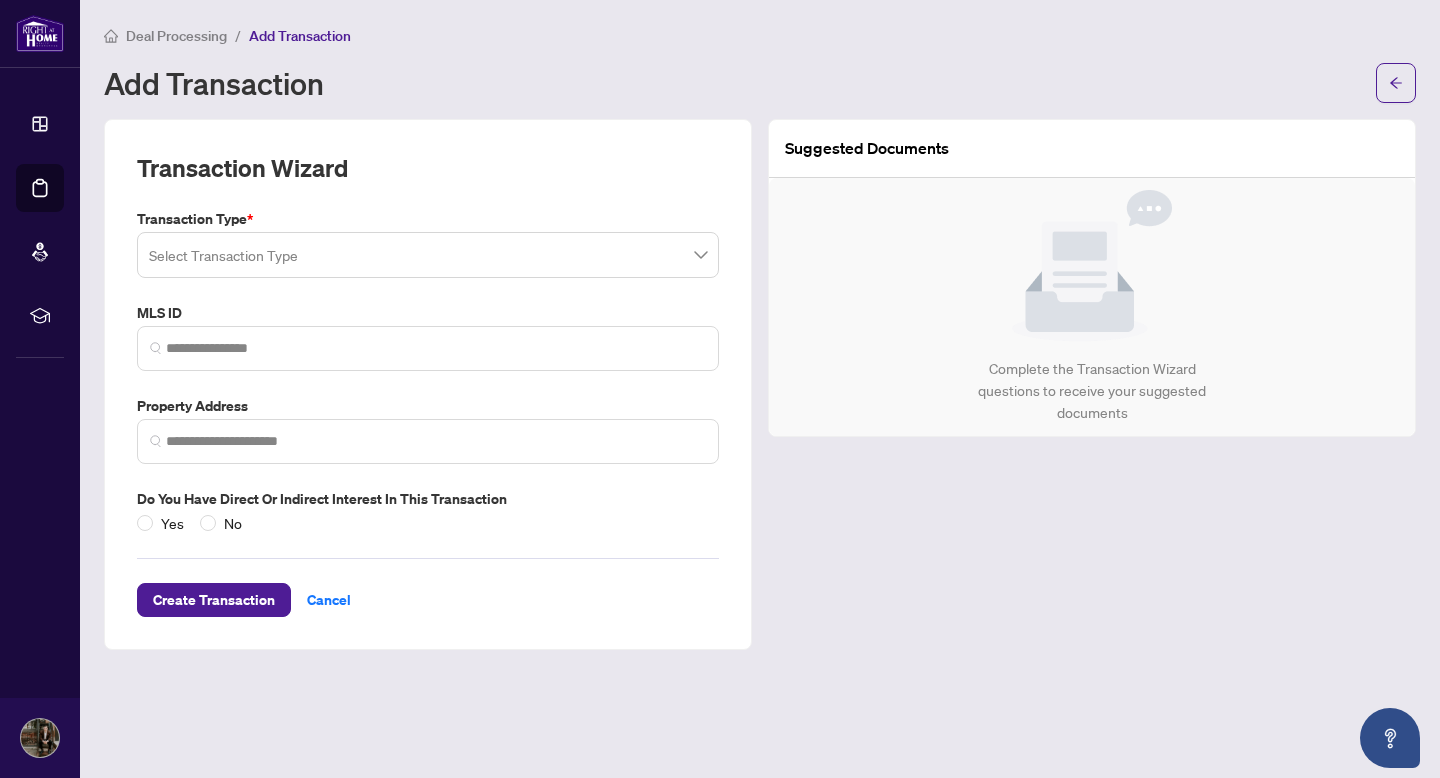 click at bounding box center [419, 258] 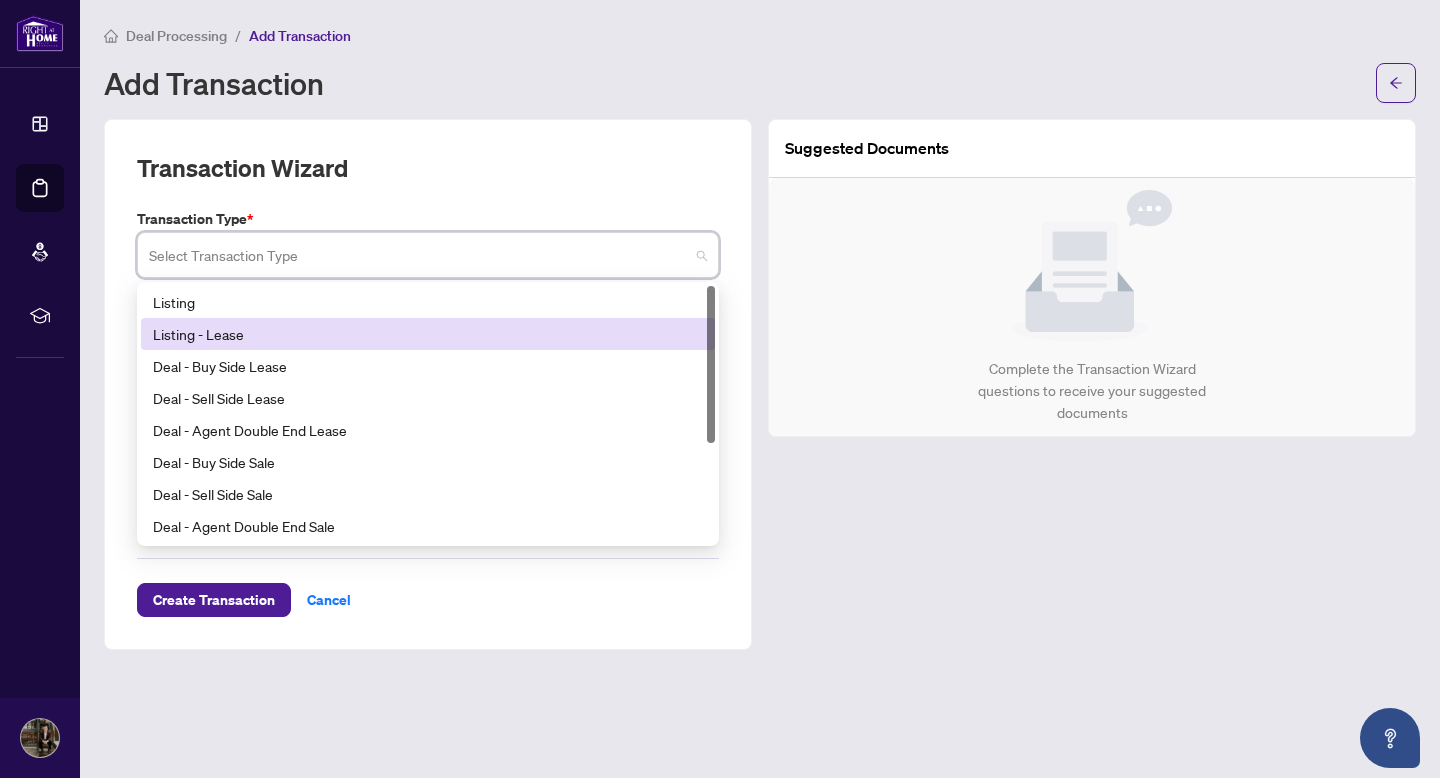 click on "Listing - Lease" at bounding box center (428, 334) 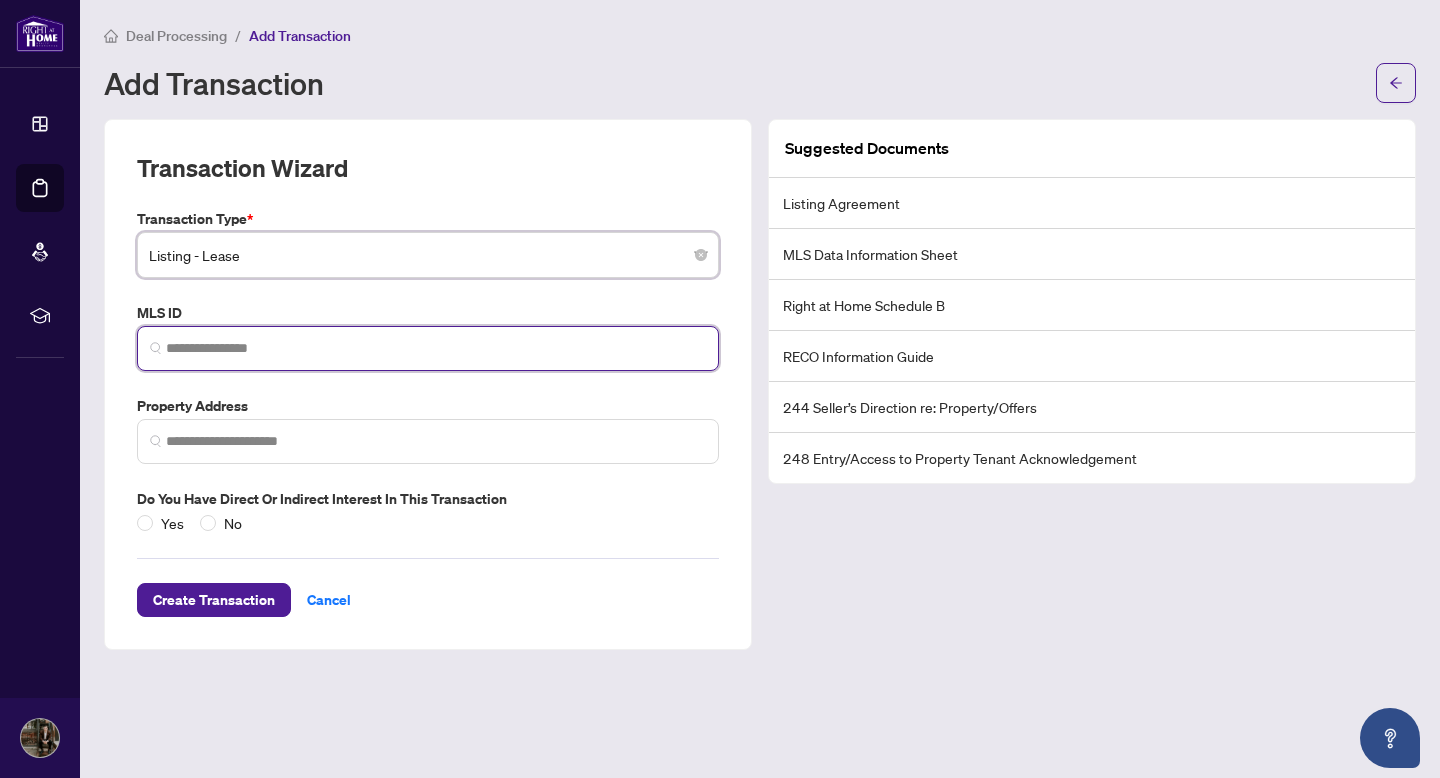 click at bounding box center [436, 348] 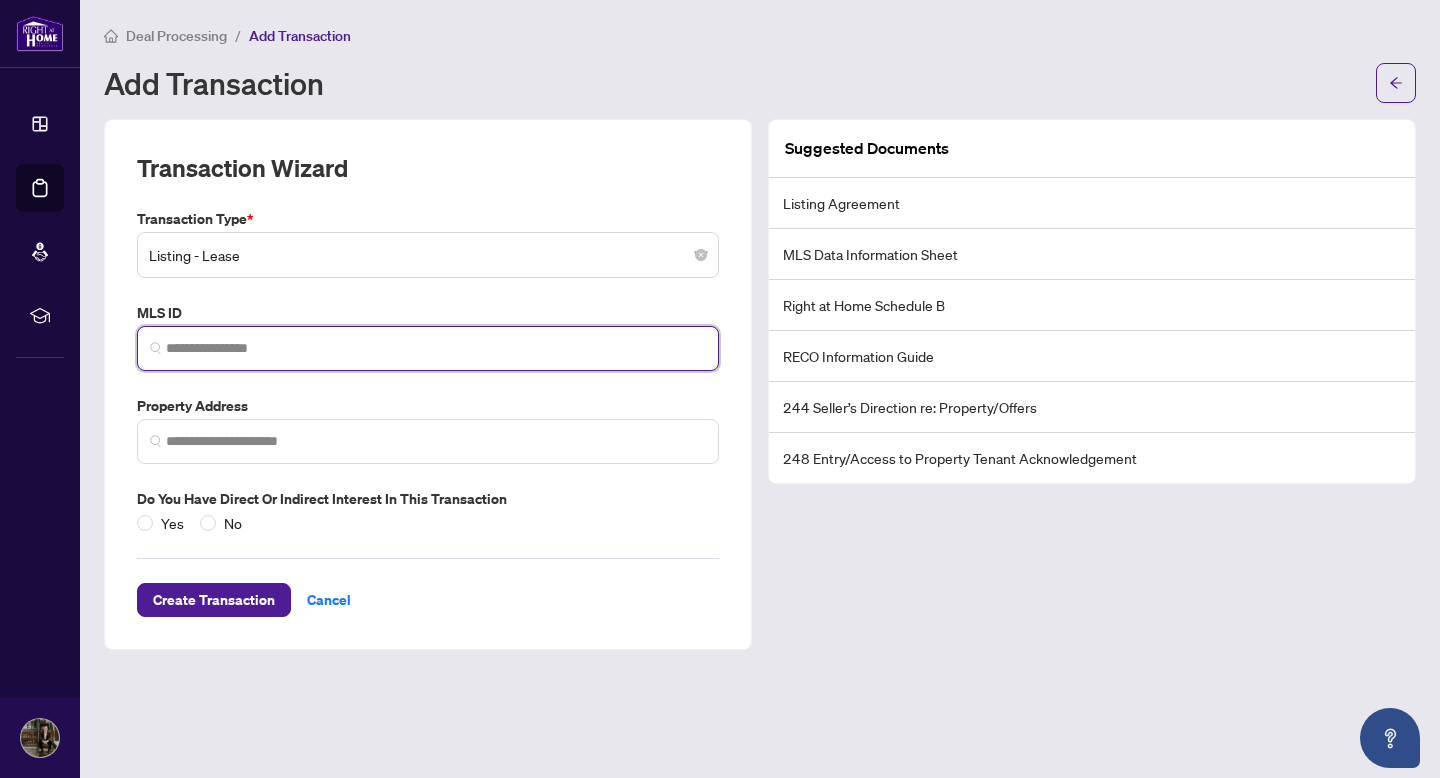 paste on "*********" 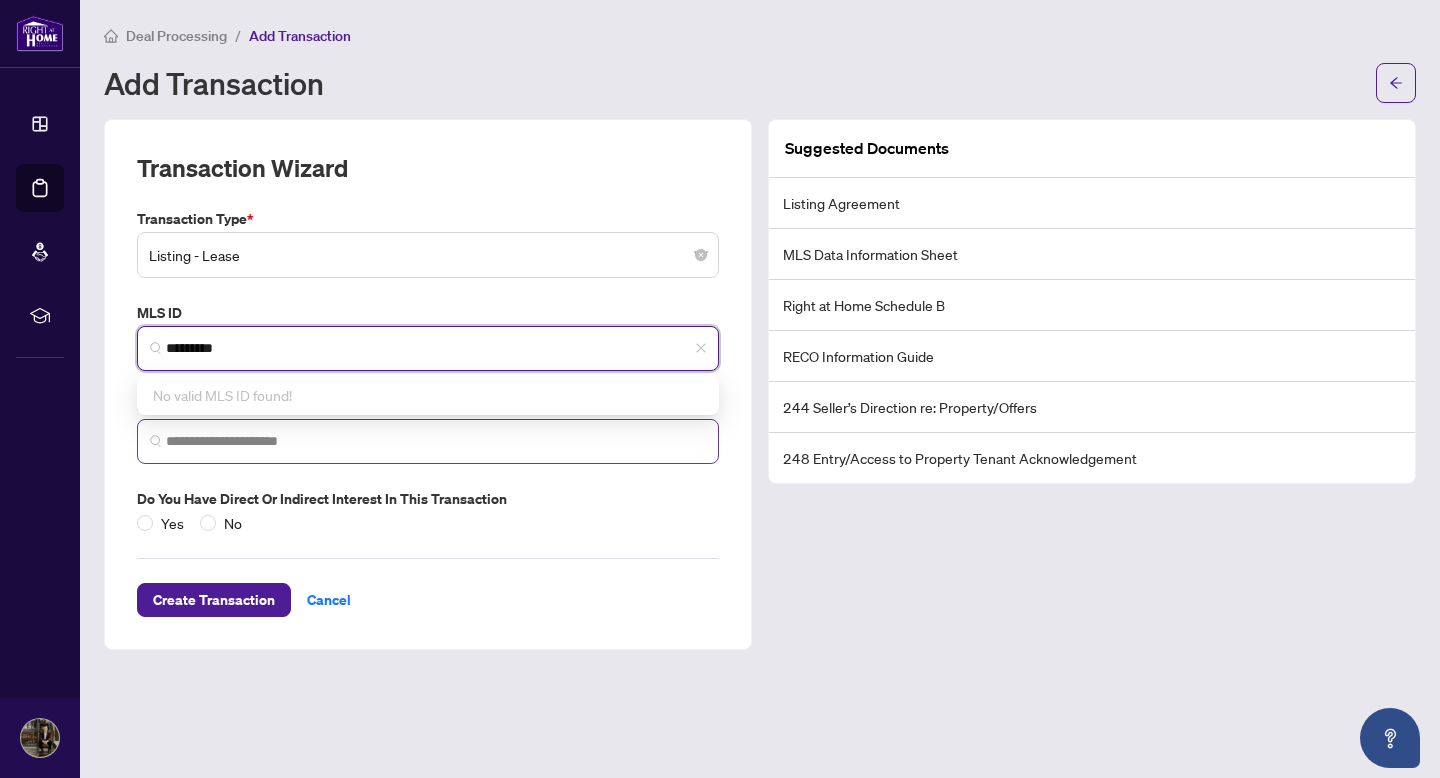 type on "*********" 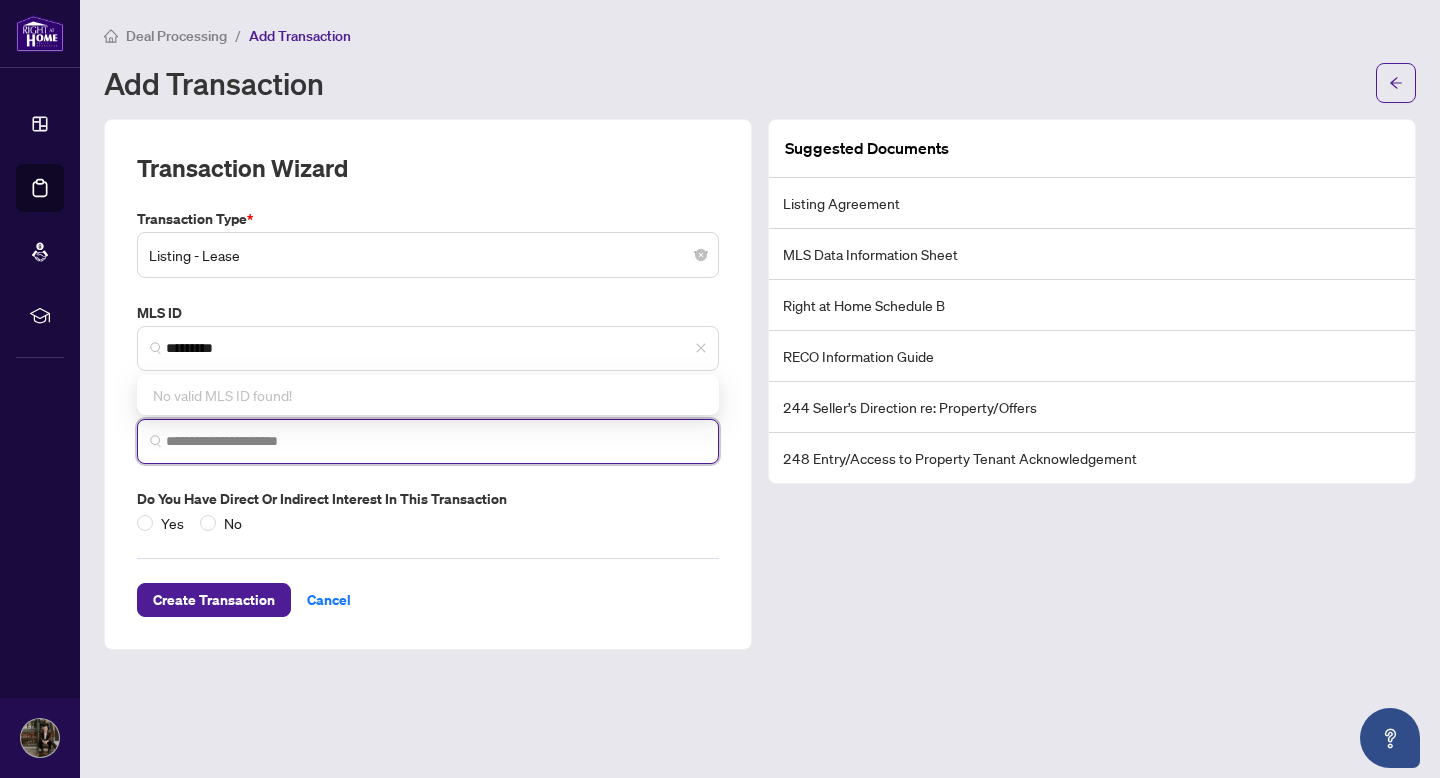 click at bounding box center [436, 441] 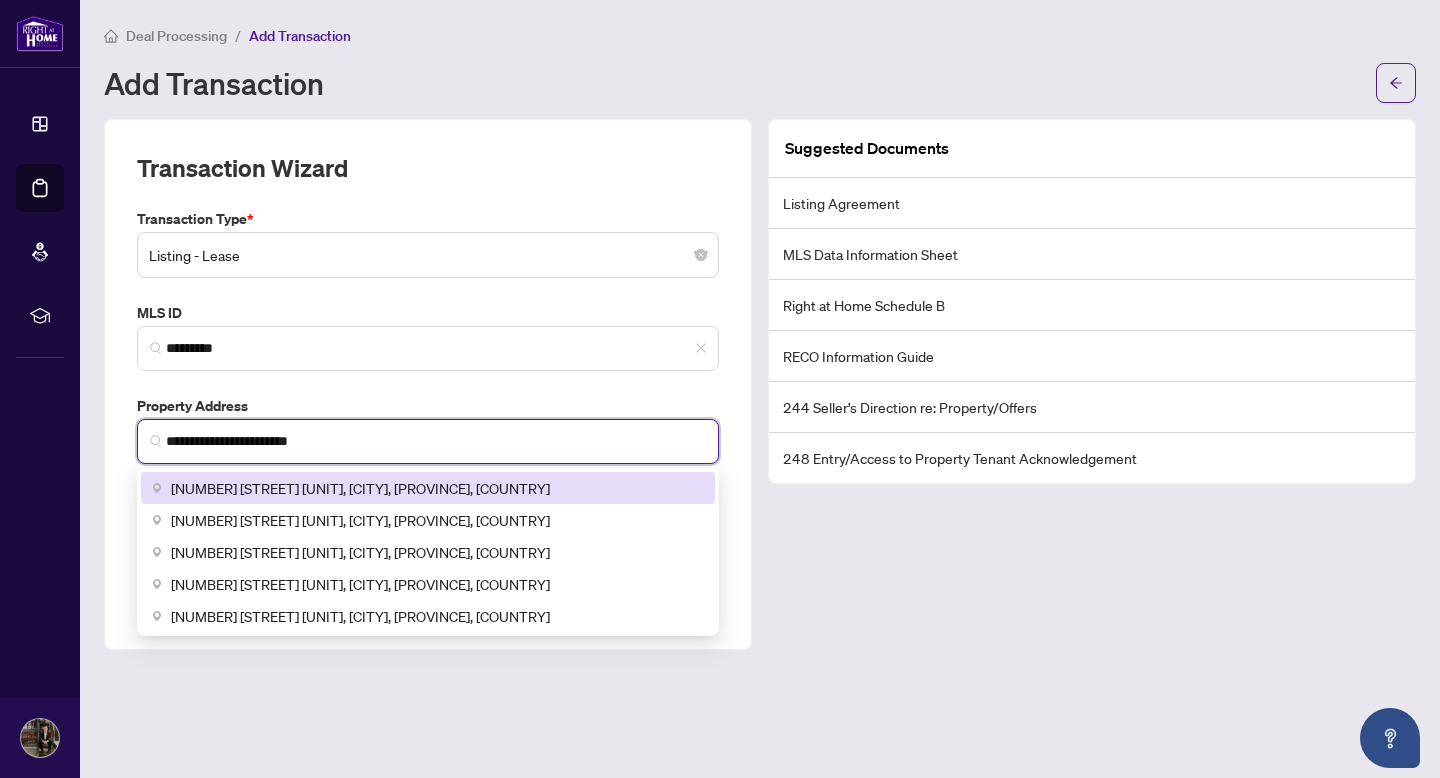 click on "[NUMBER] [STREET] [UNIT], [CITY], [PROVINCE], [COUNTRY]" at bounding box center (360, 488) 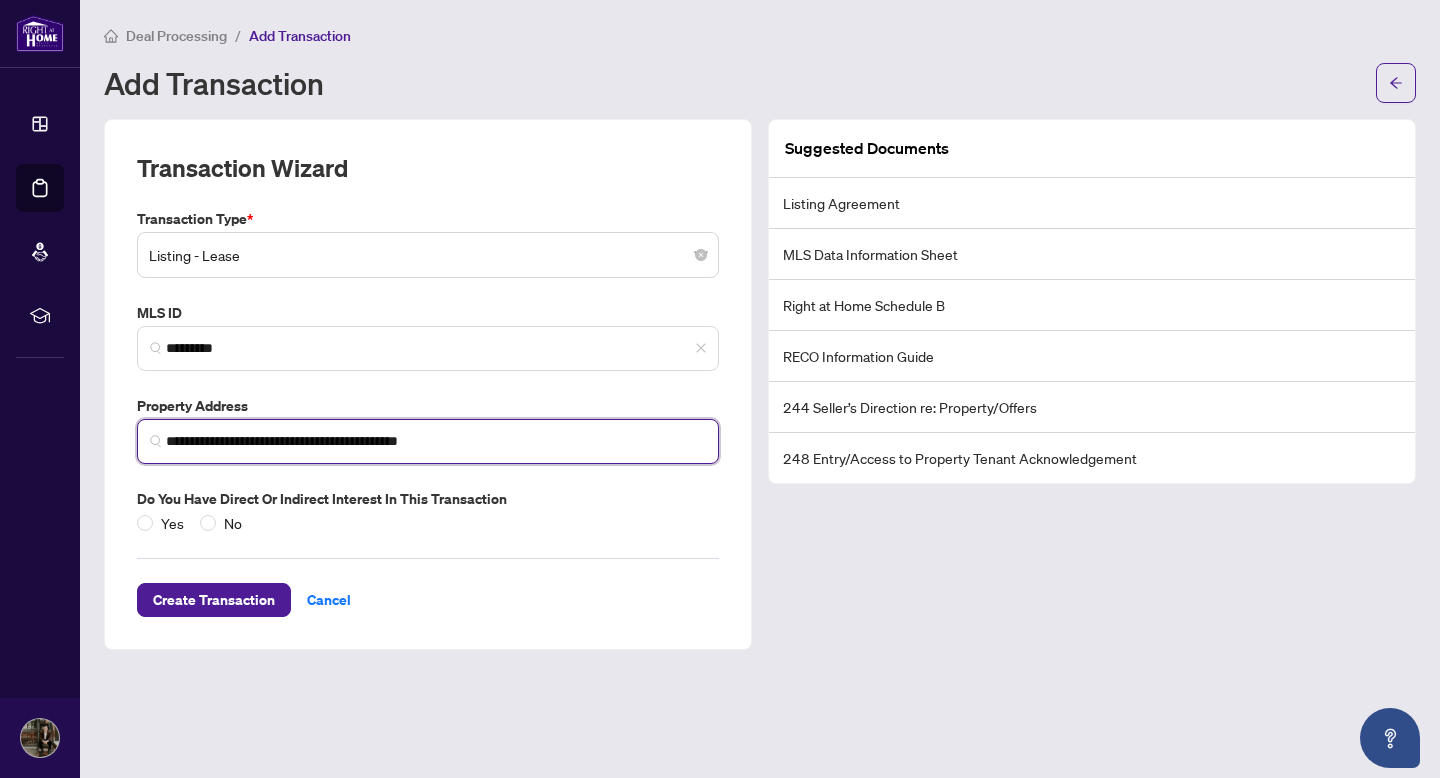 type on "**********" 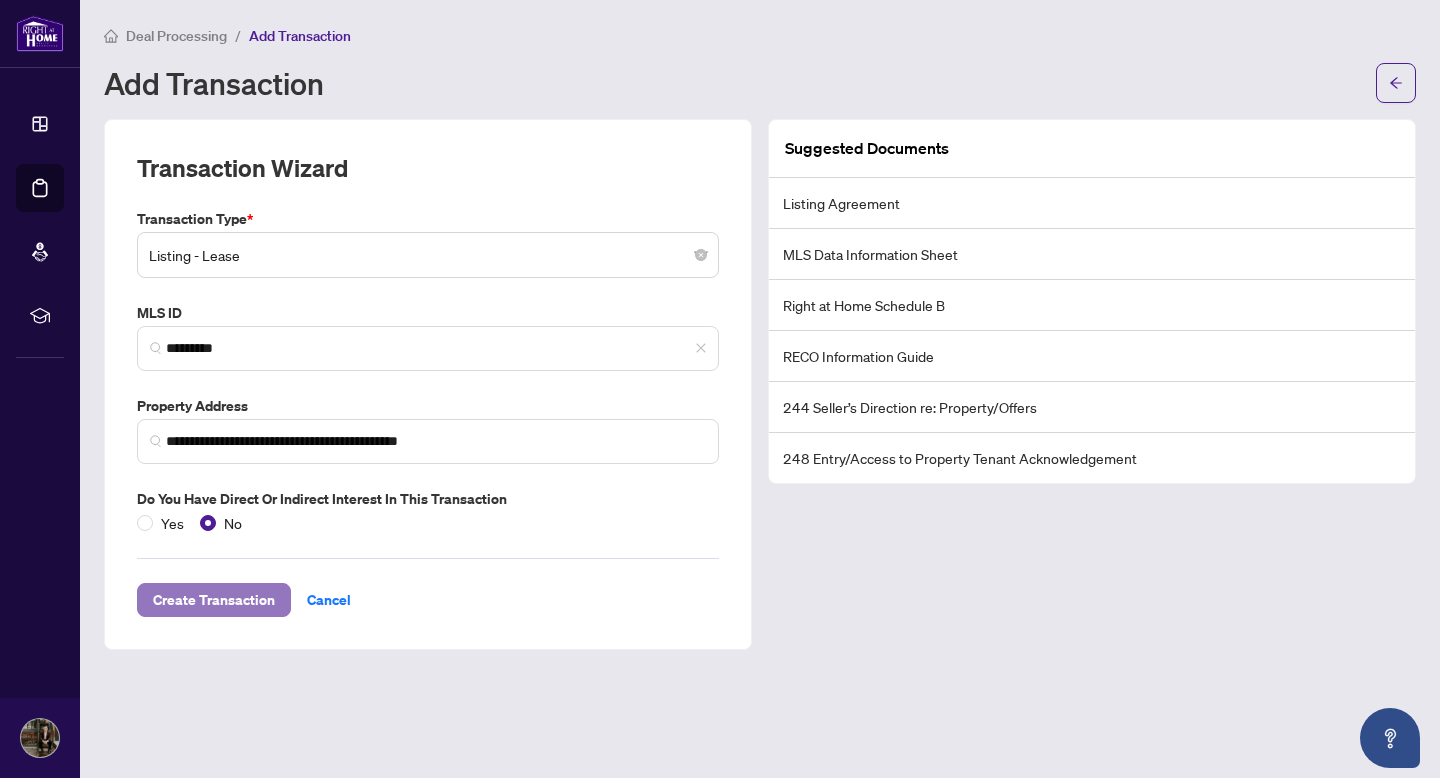 click on "Create Transaction" at bounding box center (214, 600) 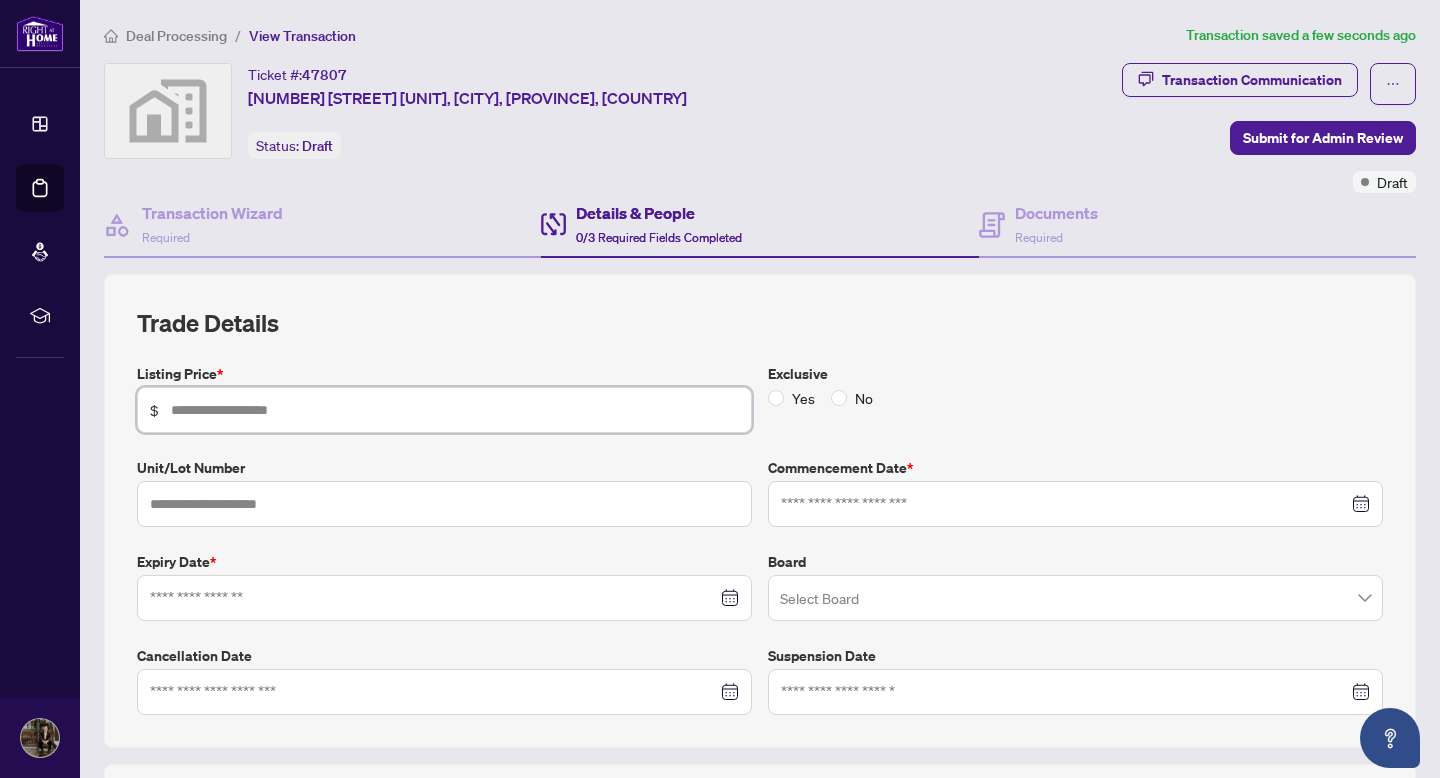click at bounding box center (455, 410) 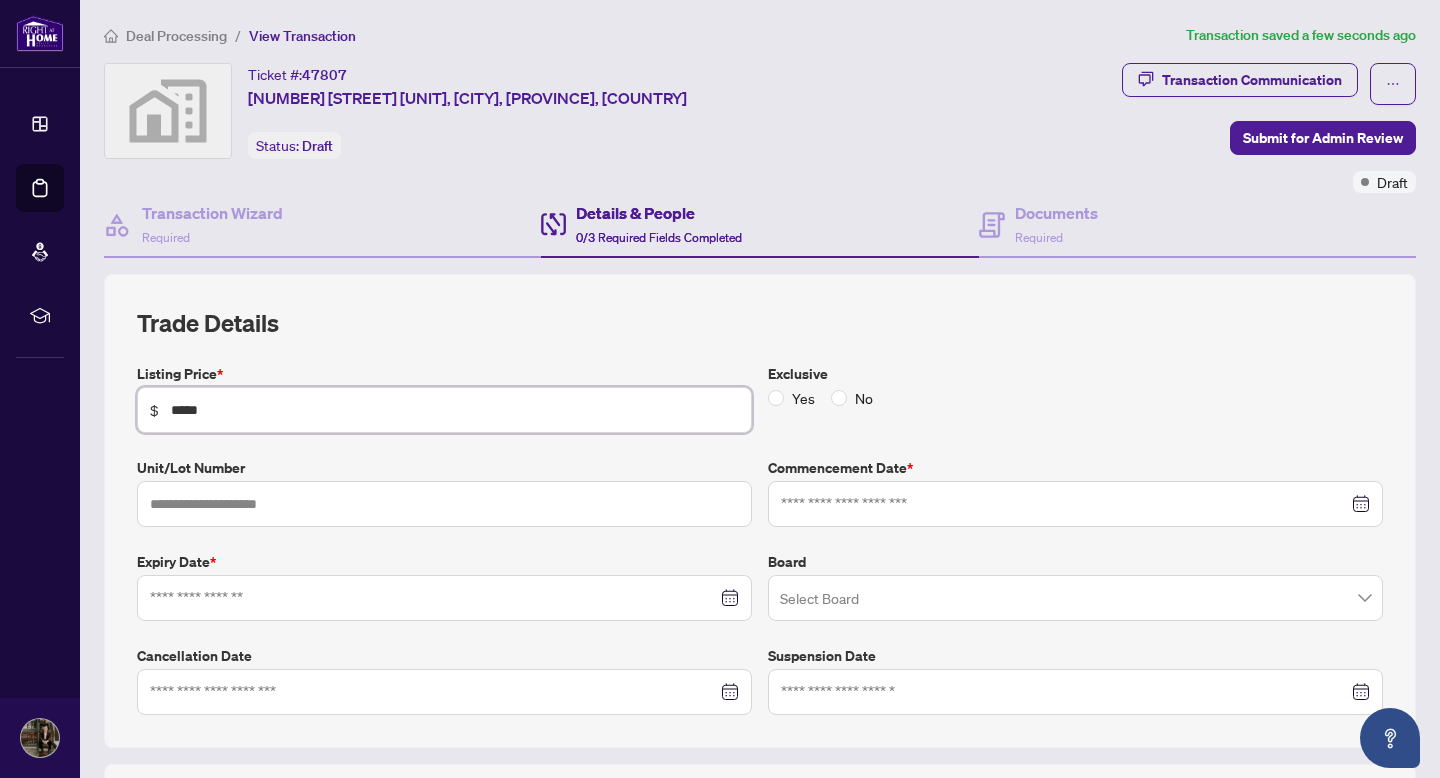 type on "*****" 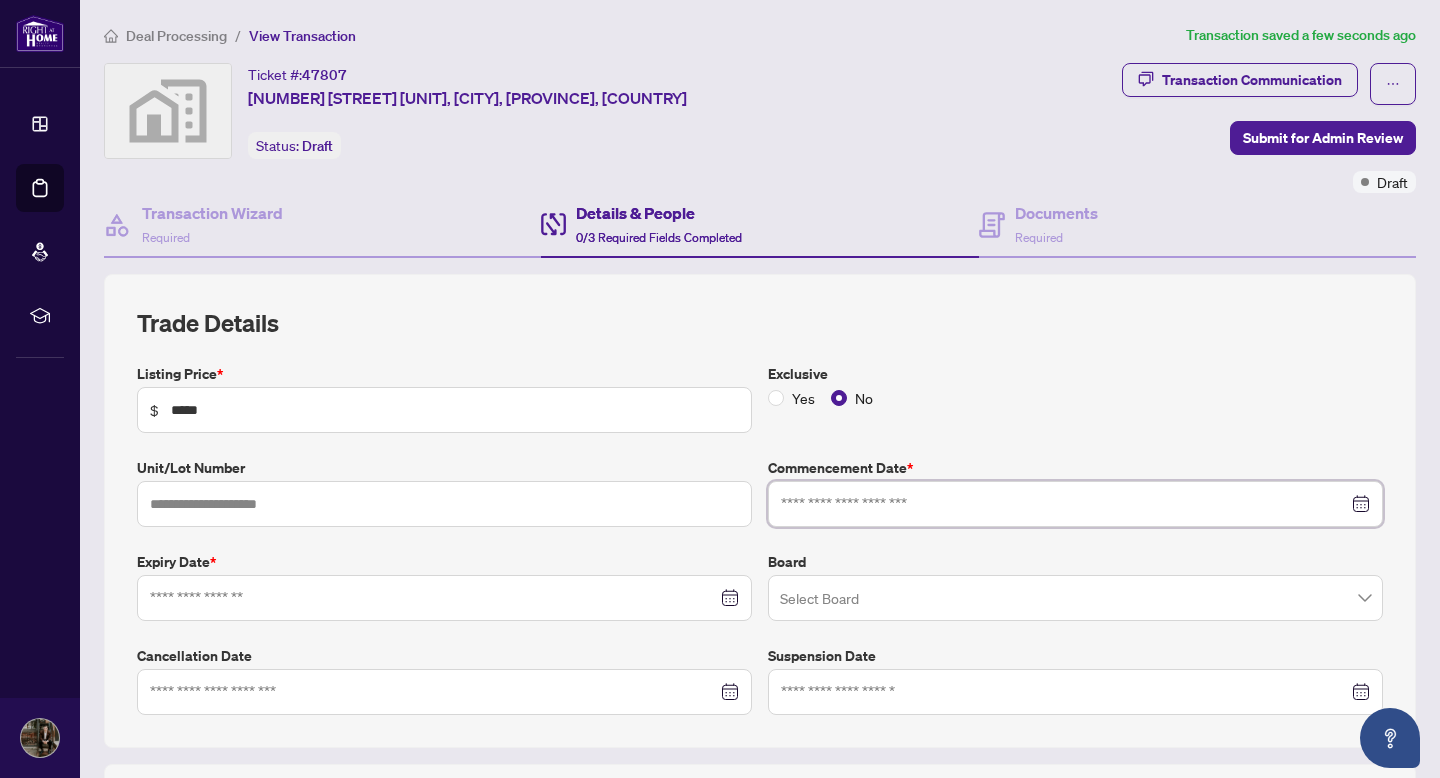 click at bounding box center (1064, 504) 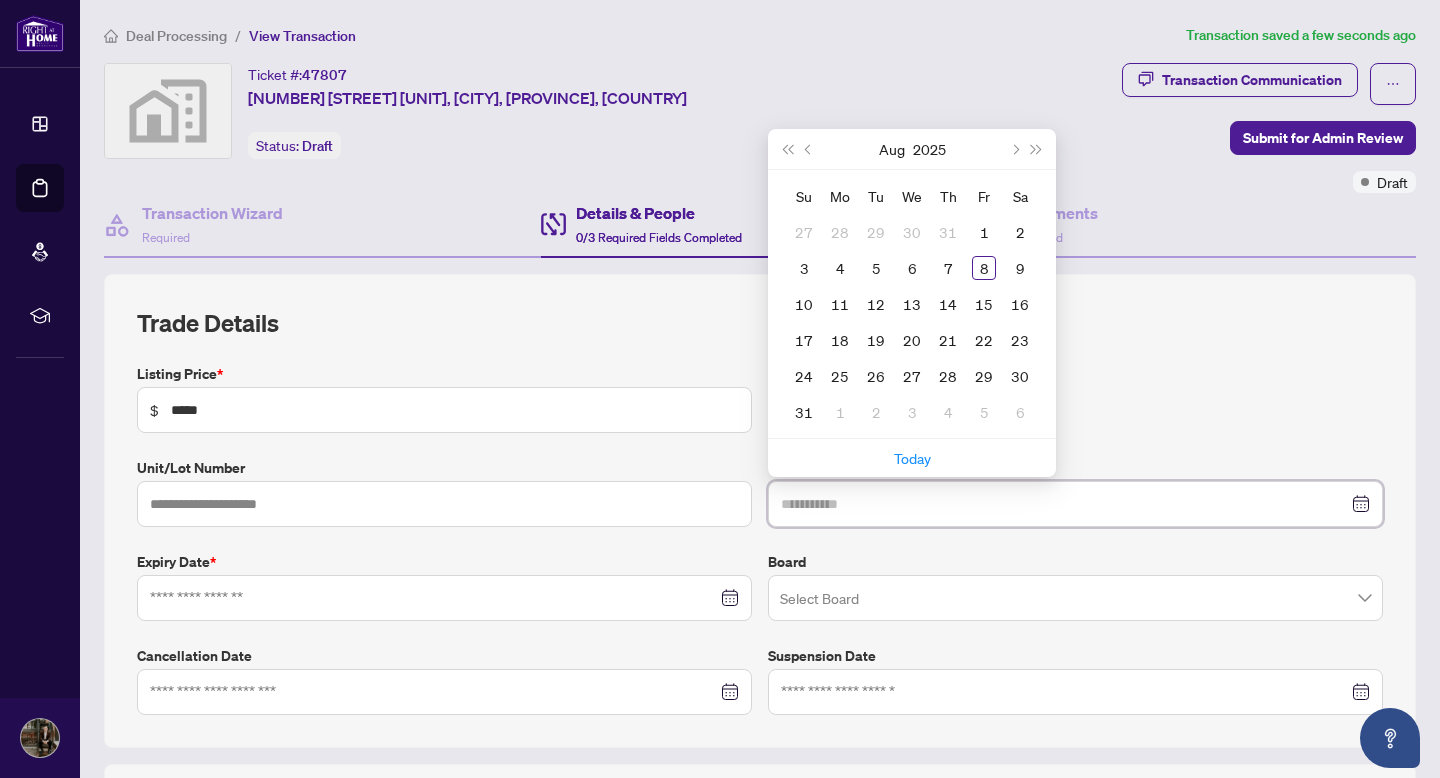 type on "**********" 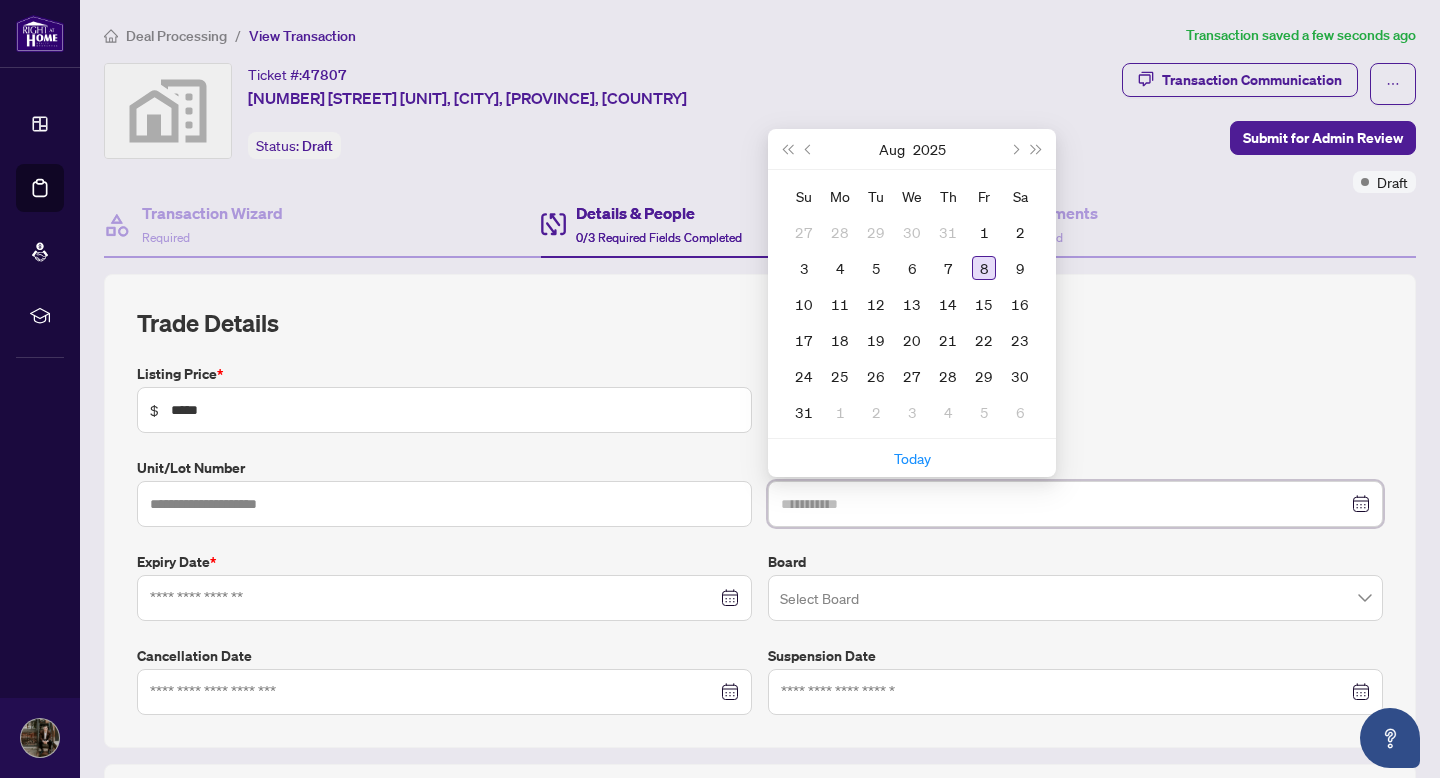 type on "**********" 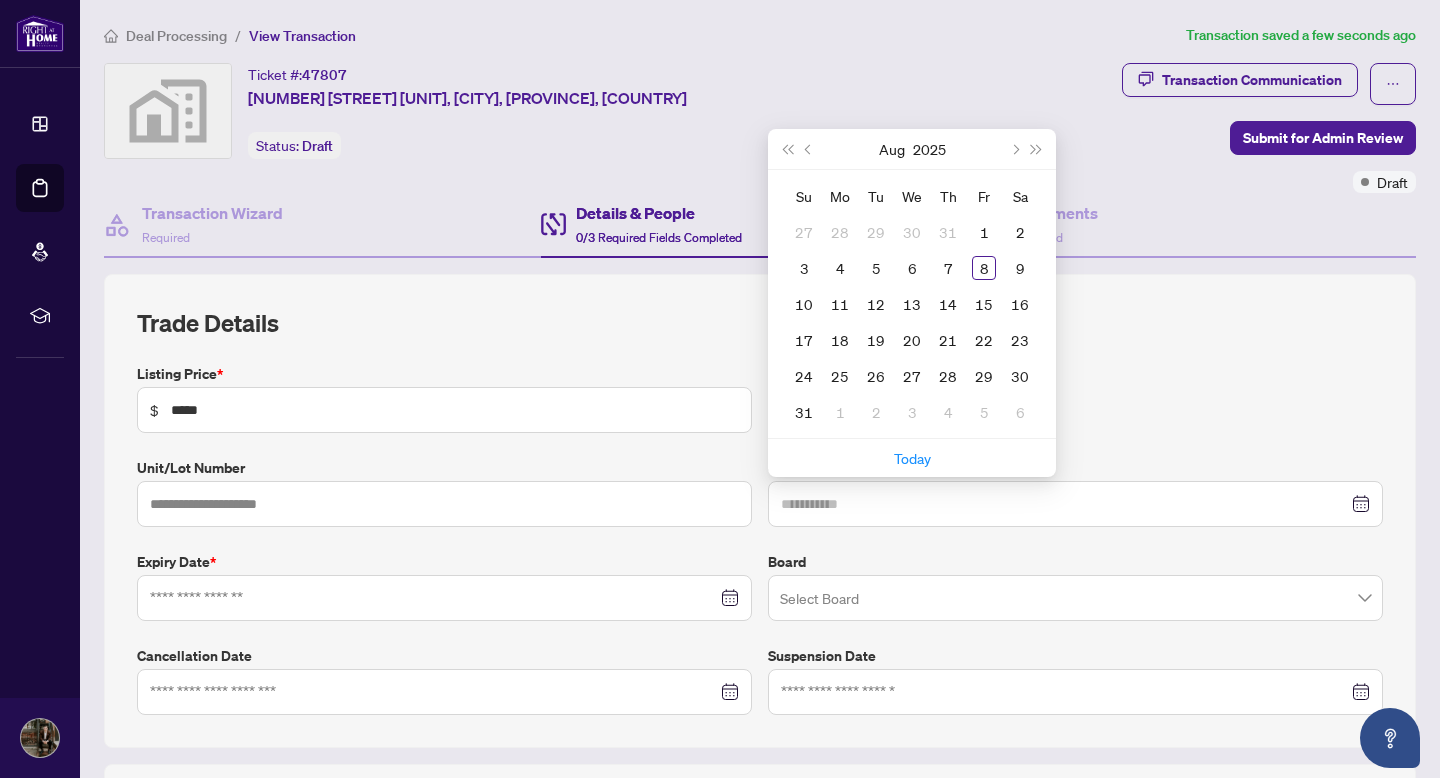 click on "8" at bounding box center (984, 268) 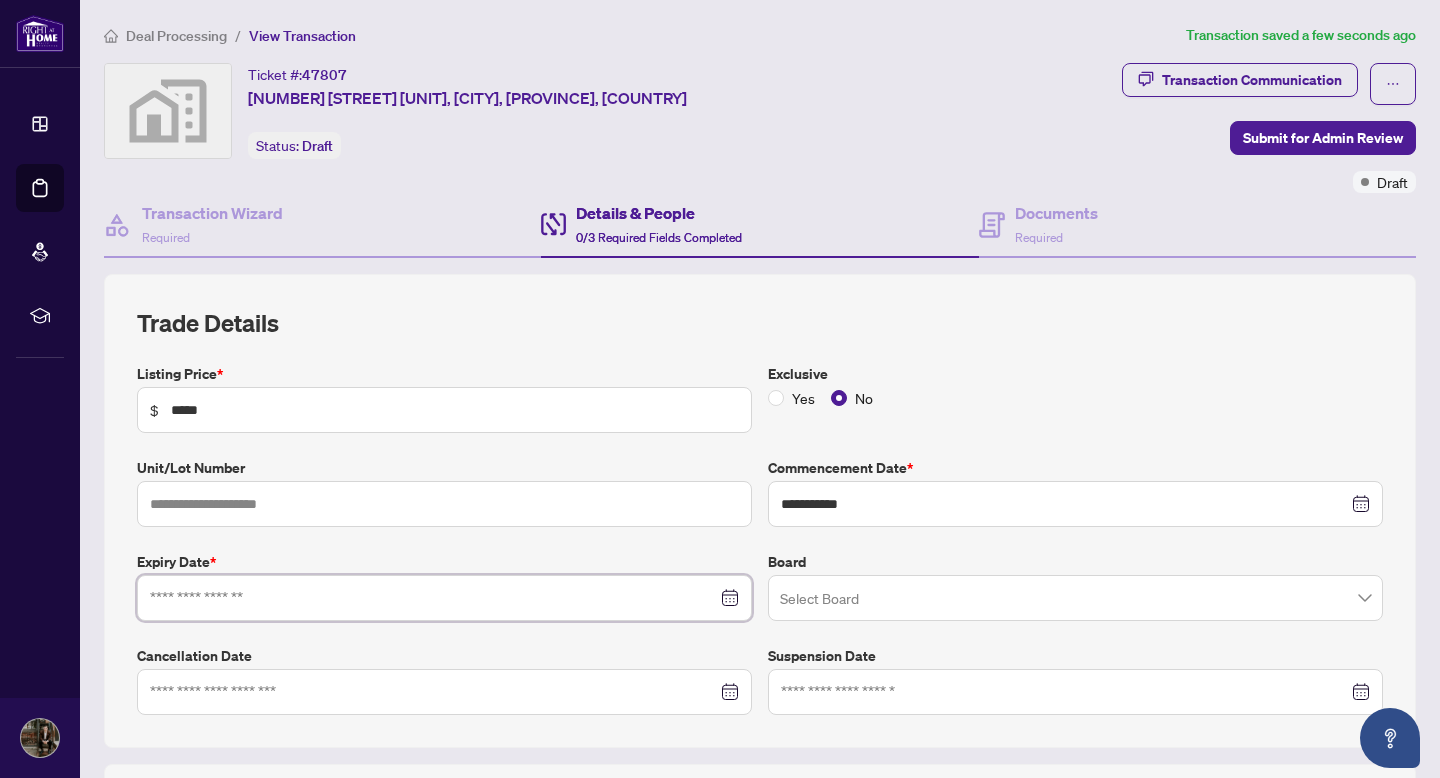 click at bounding box center (433, 598) 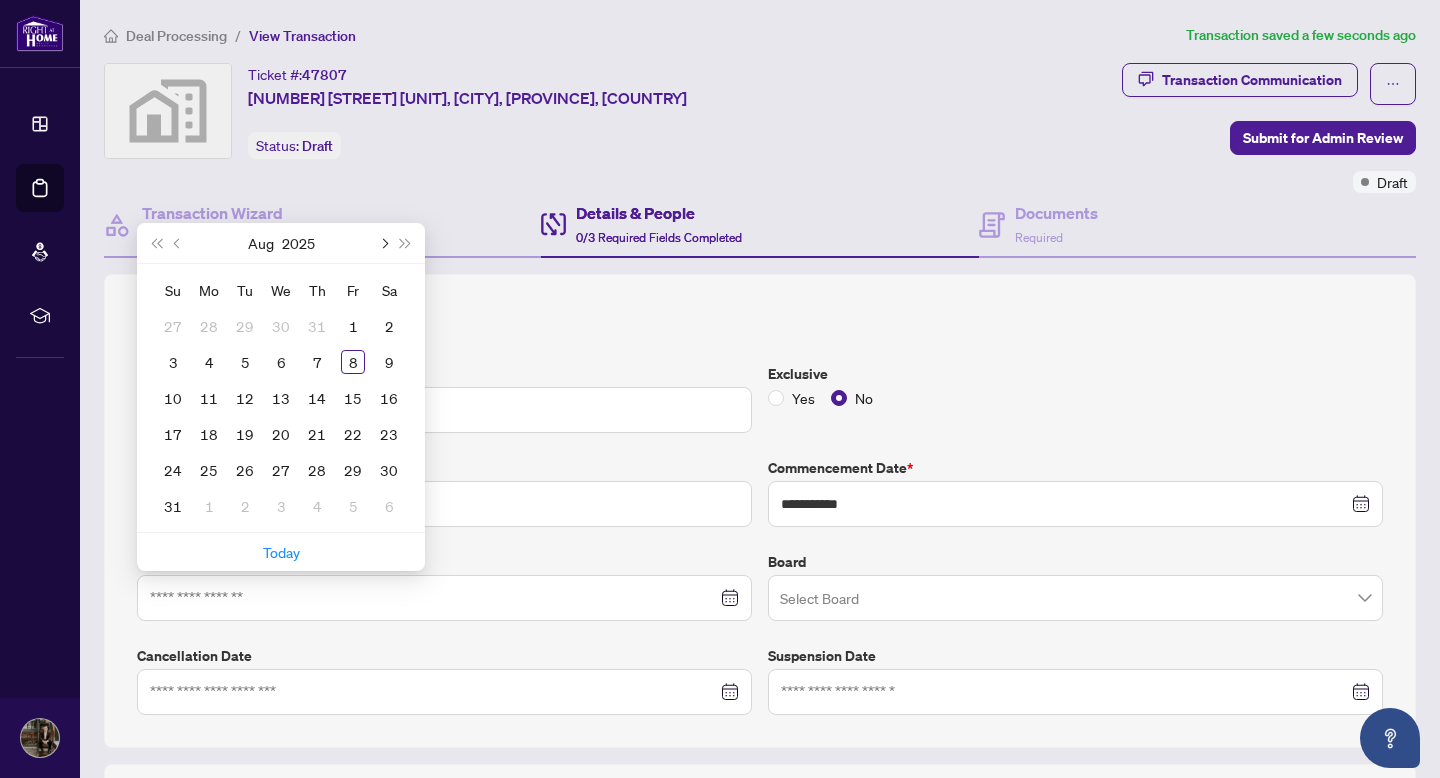 click at bounding box center (383, 243) 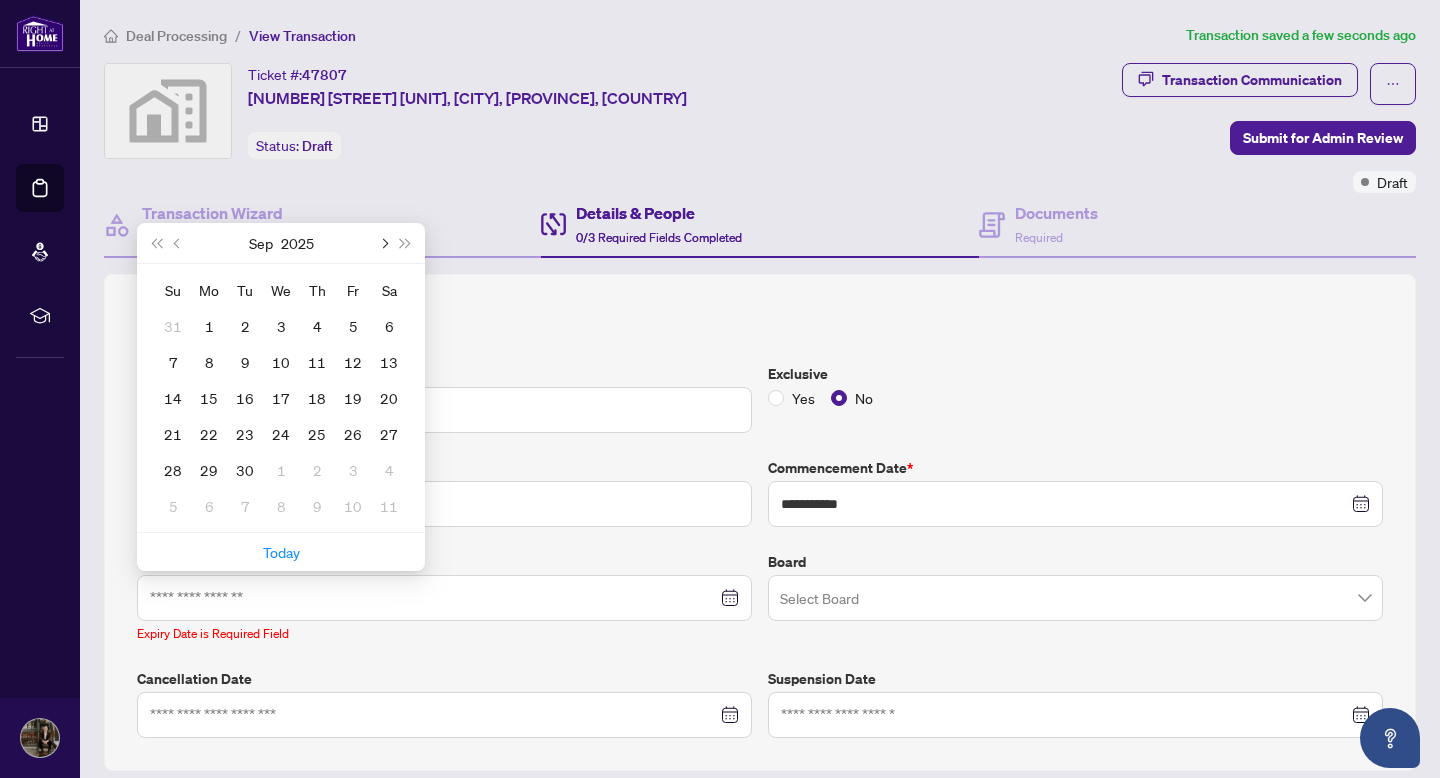 click at bounding box center [383, 243] 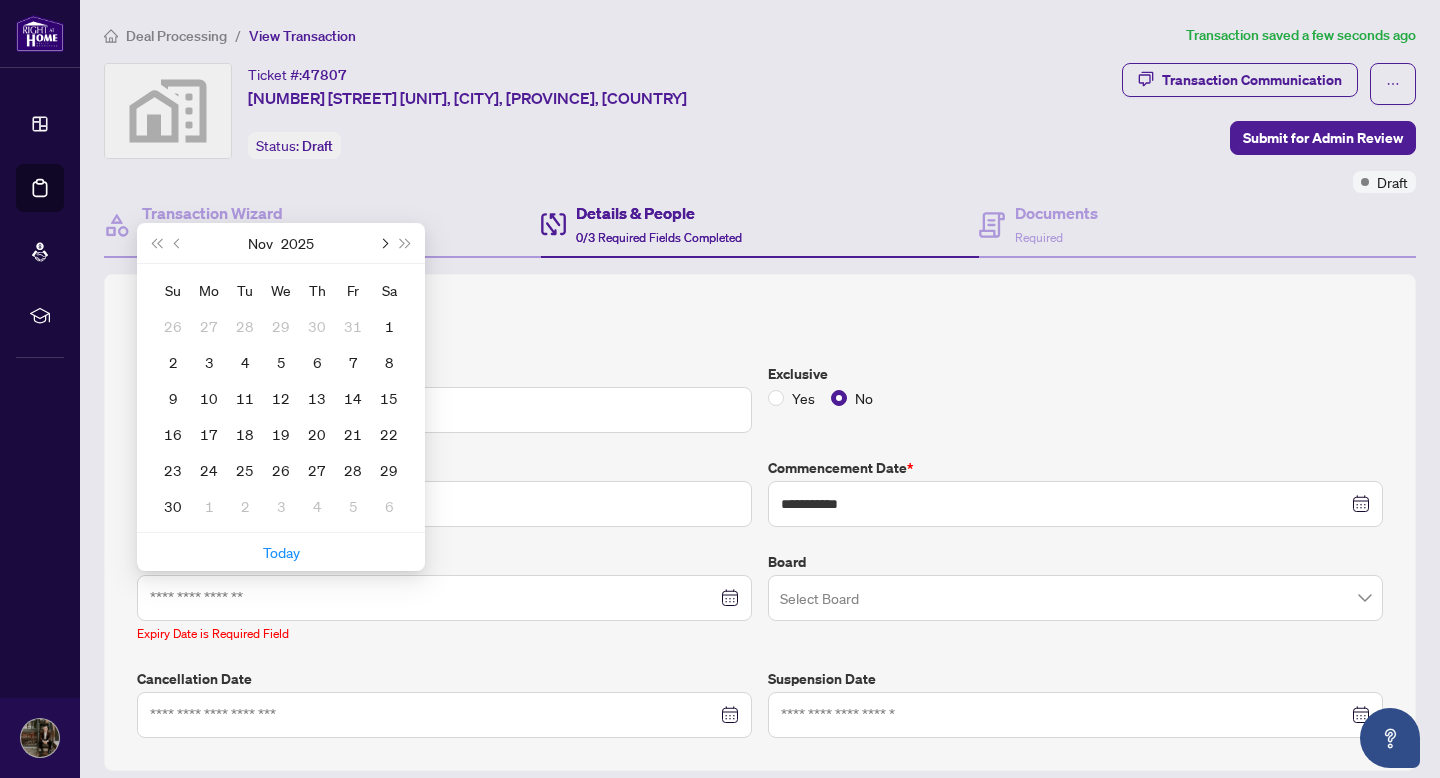 click at bounding box center [383, 243] 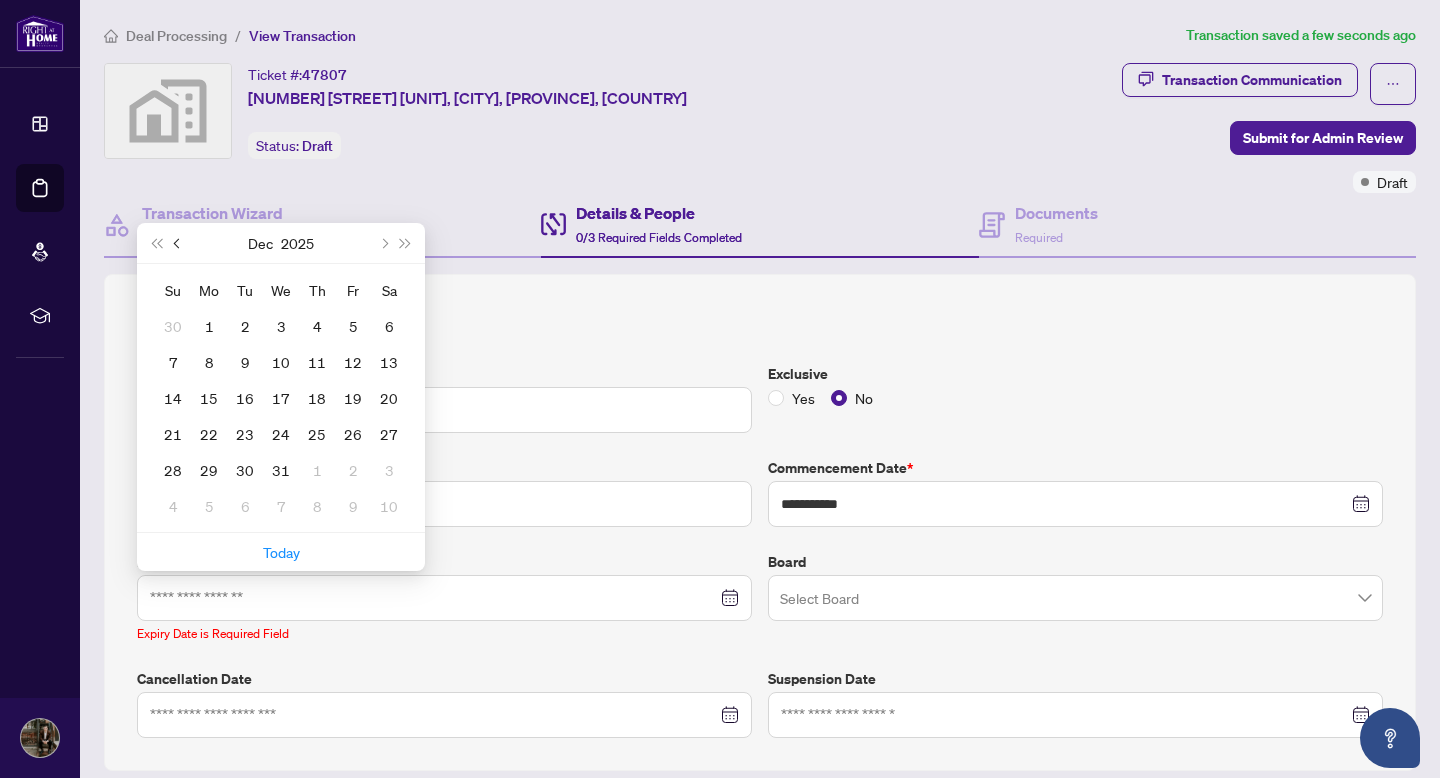 click at bounding box center [179, 243] 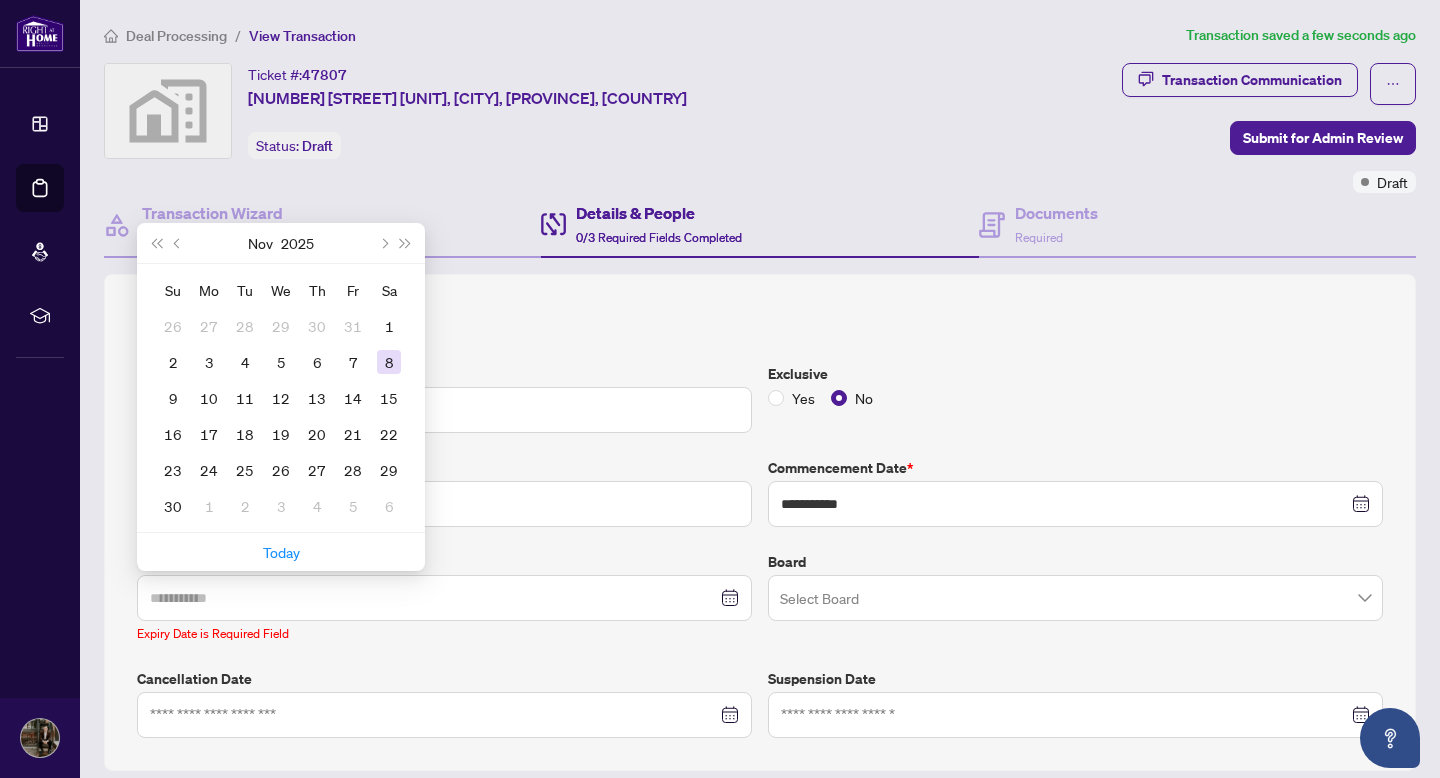 click on "8" at bounding box center [389, 362] 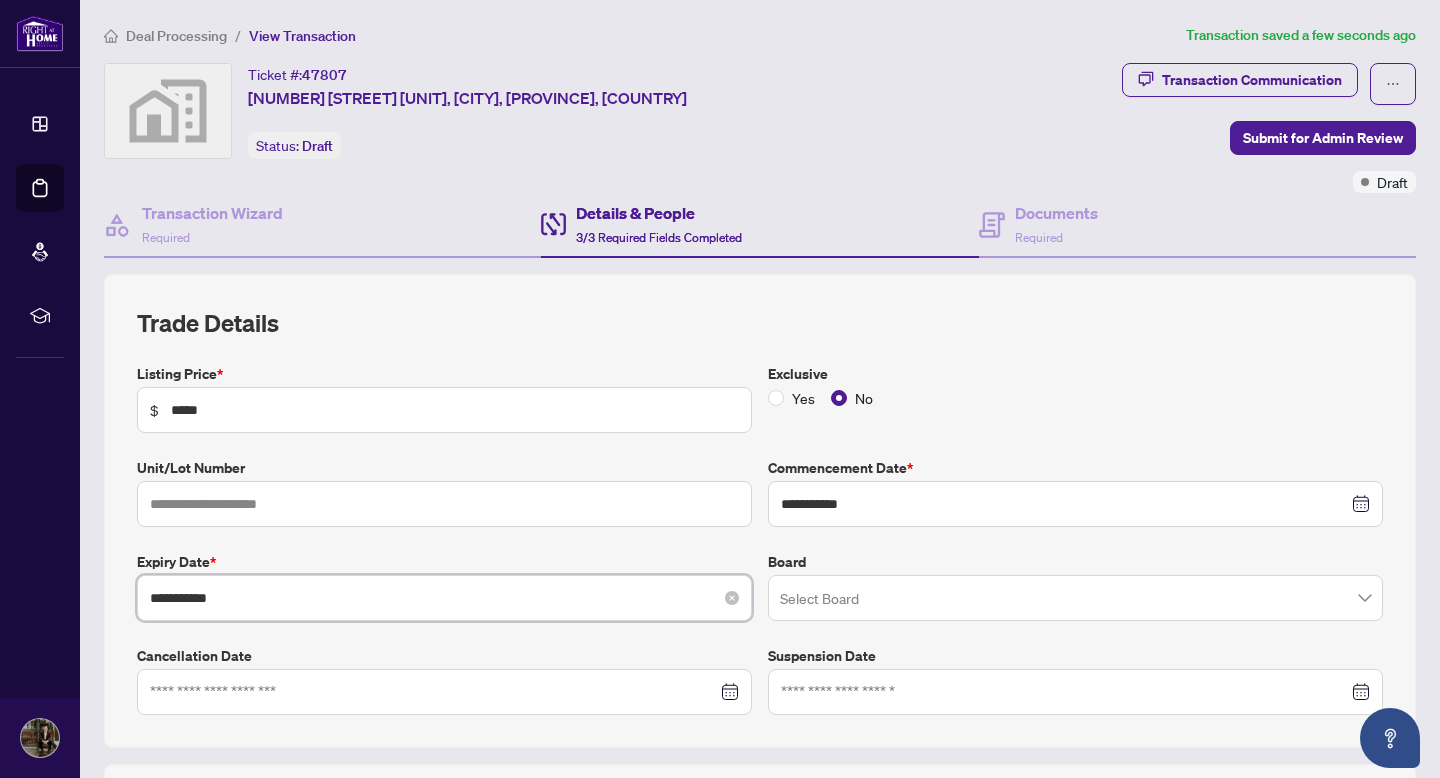 click on "**********" at bounding box center [433, 598] 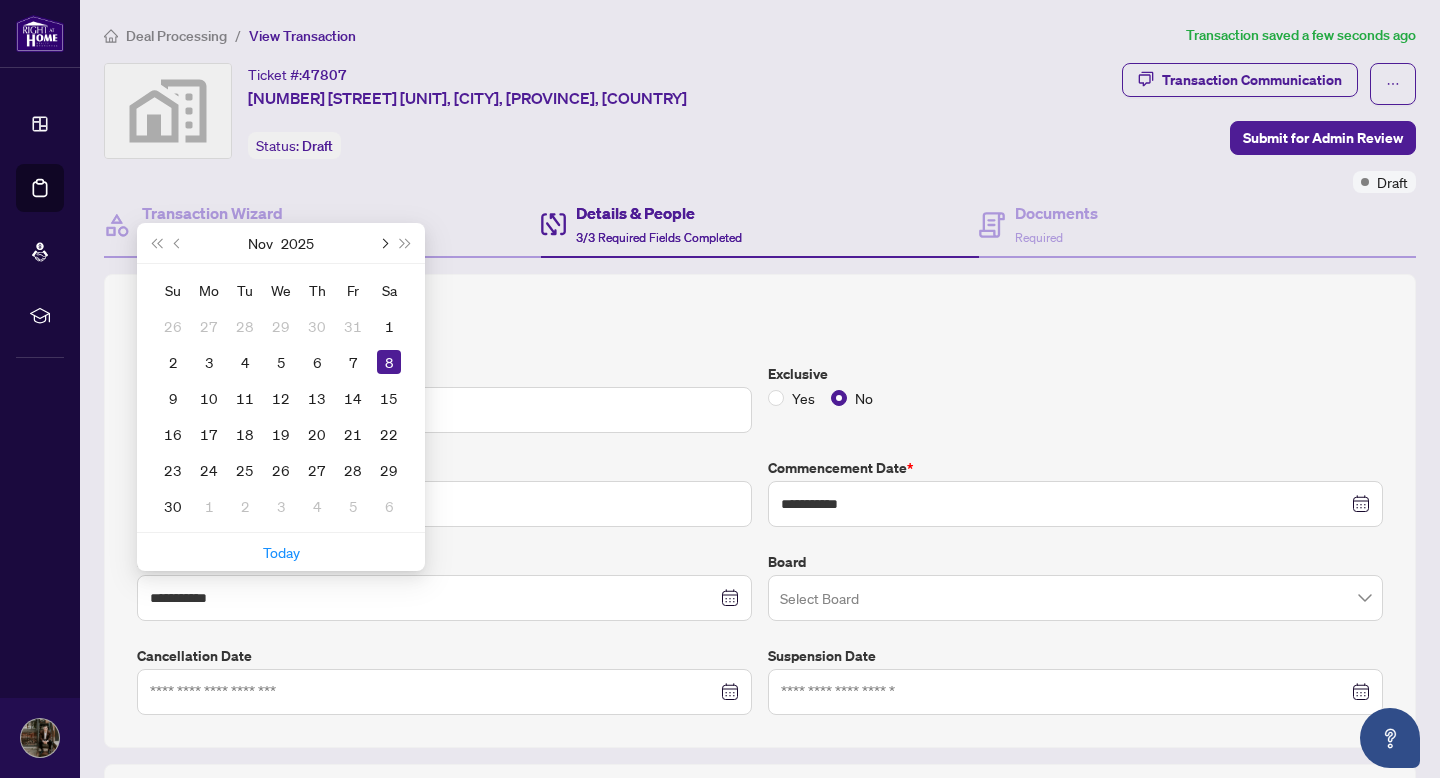 click at bounding box center (383, 243) 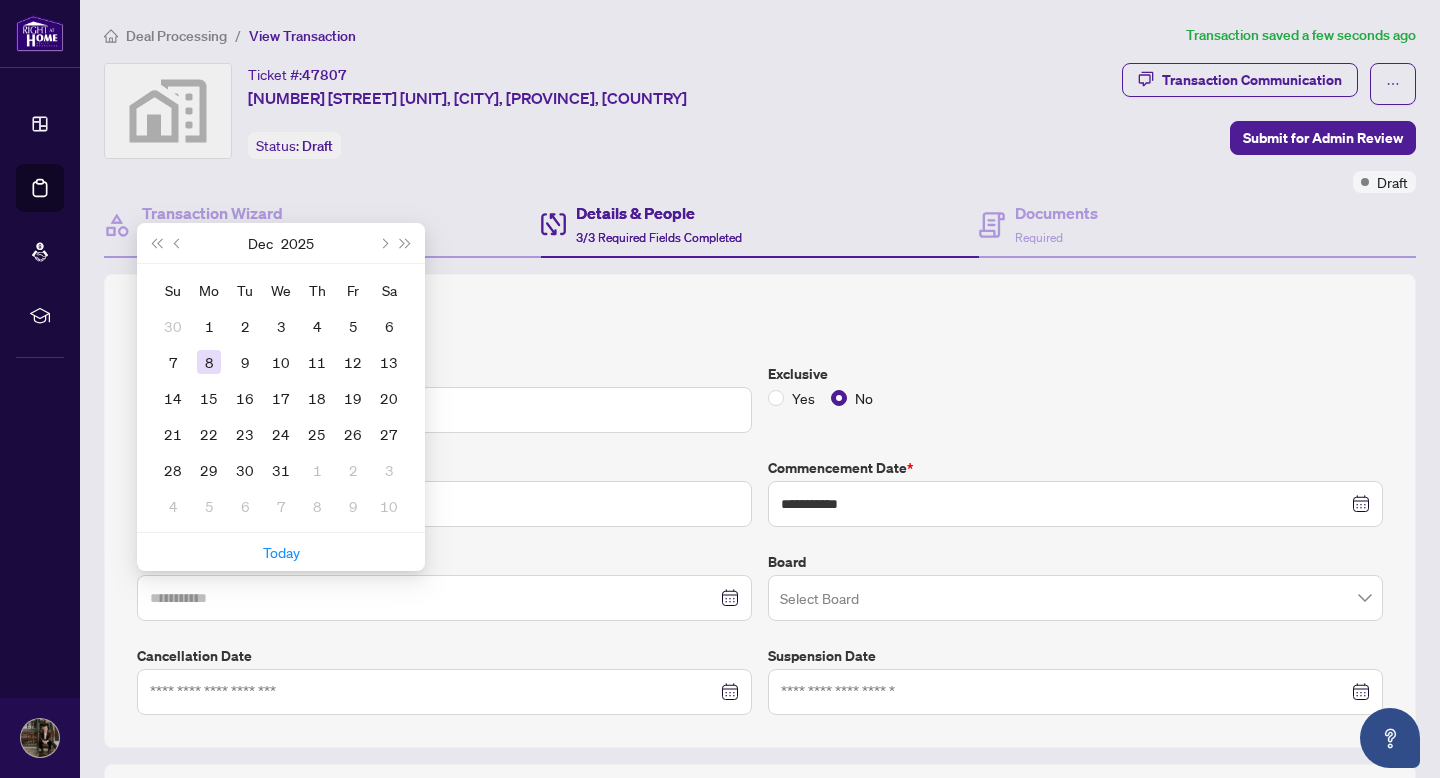 type on "**********" 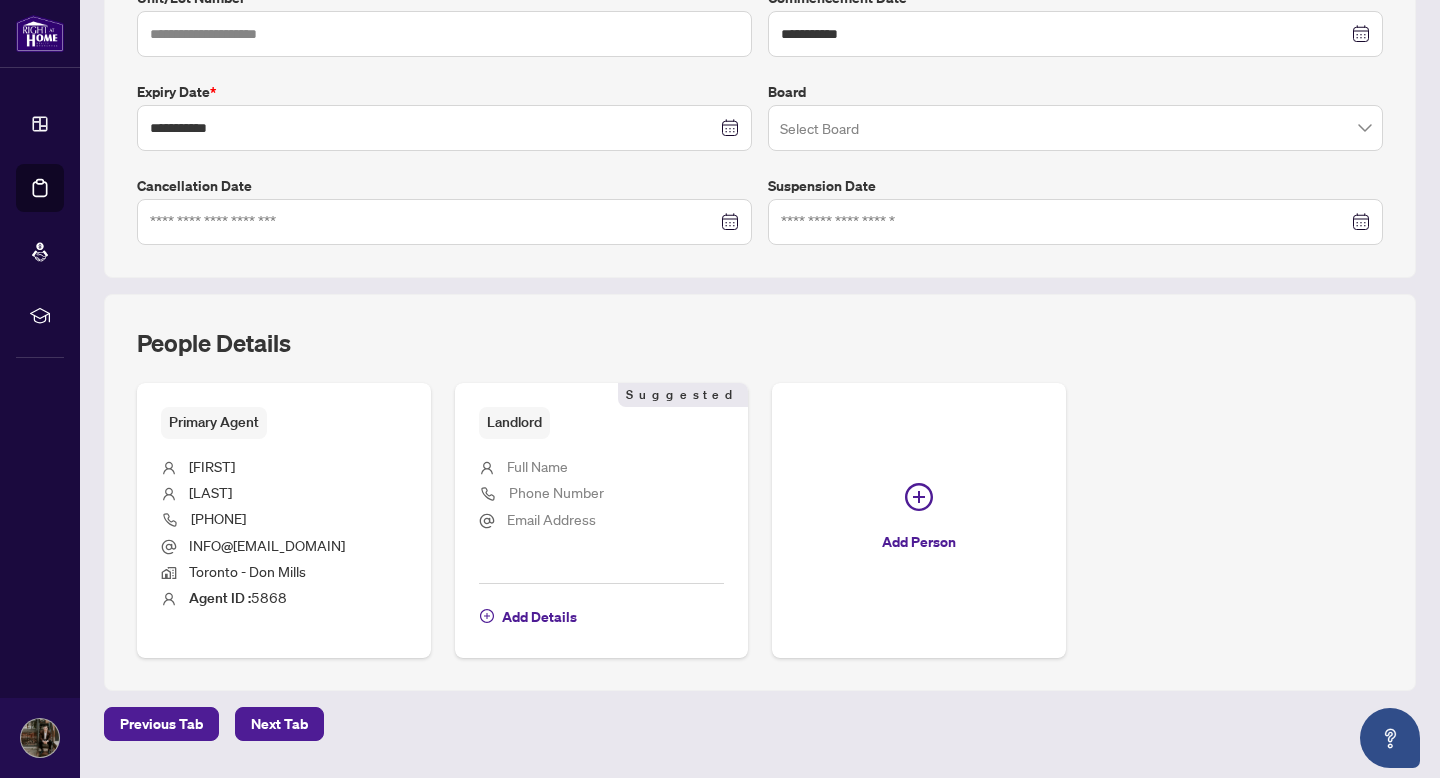 scroll, scrollTop: 489, scrollLeft: 0, axis: vertical 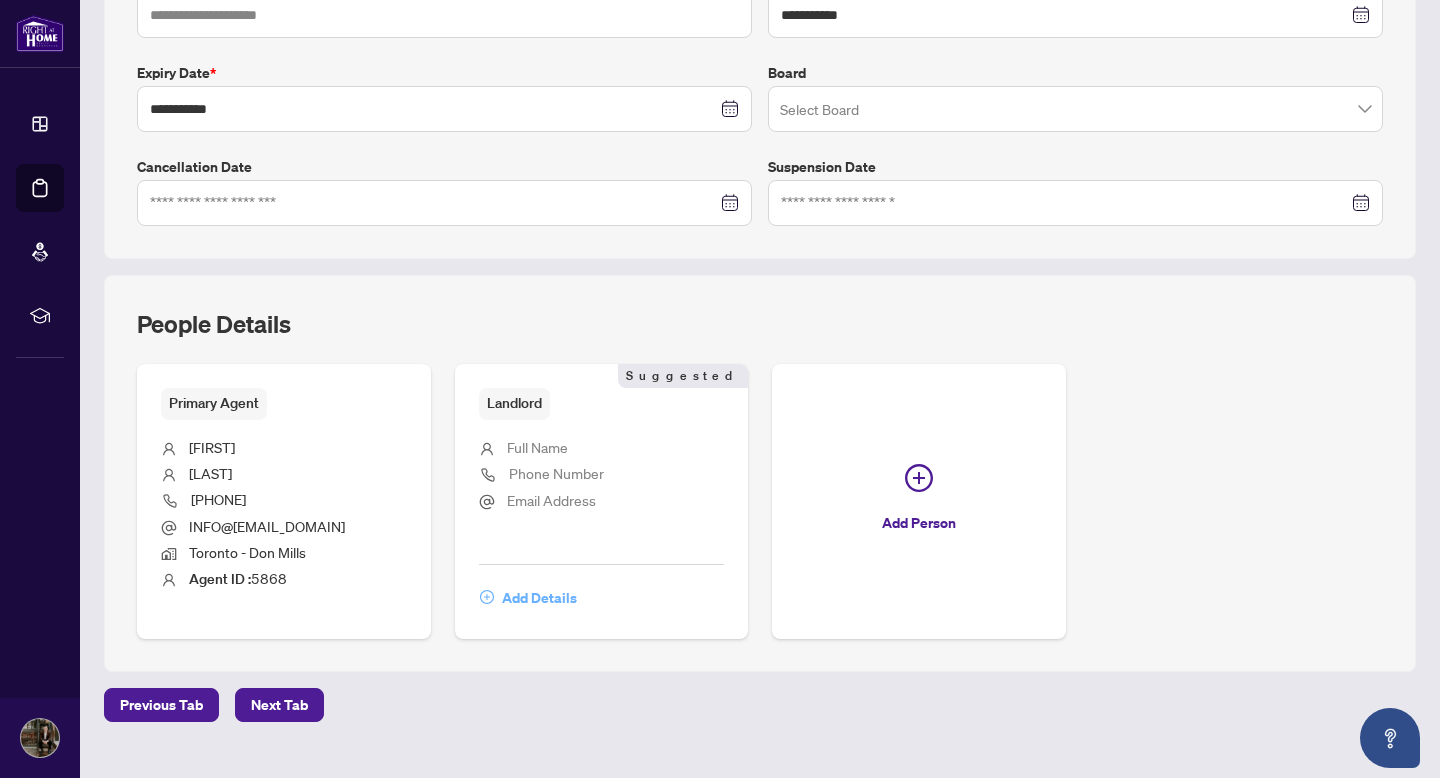 click on "Add Details" at bounding box center (539, 598) 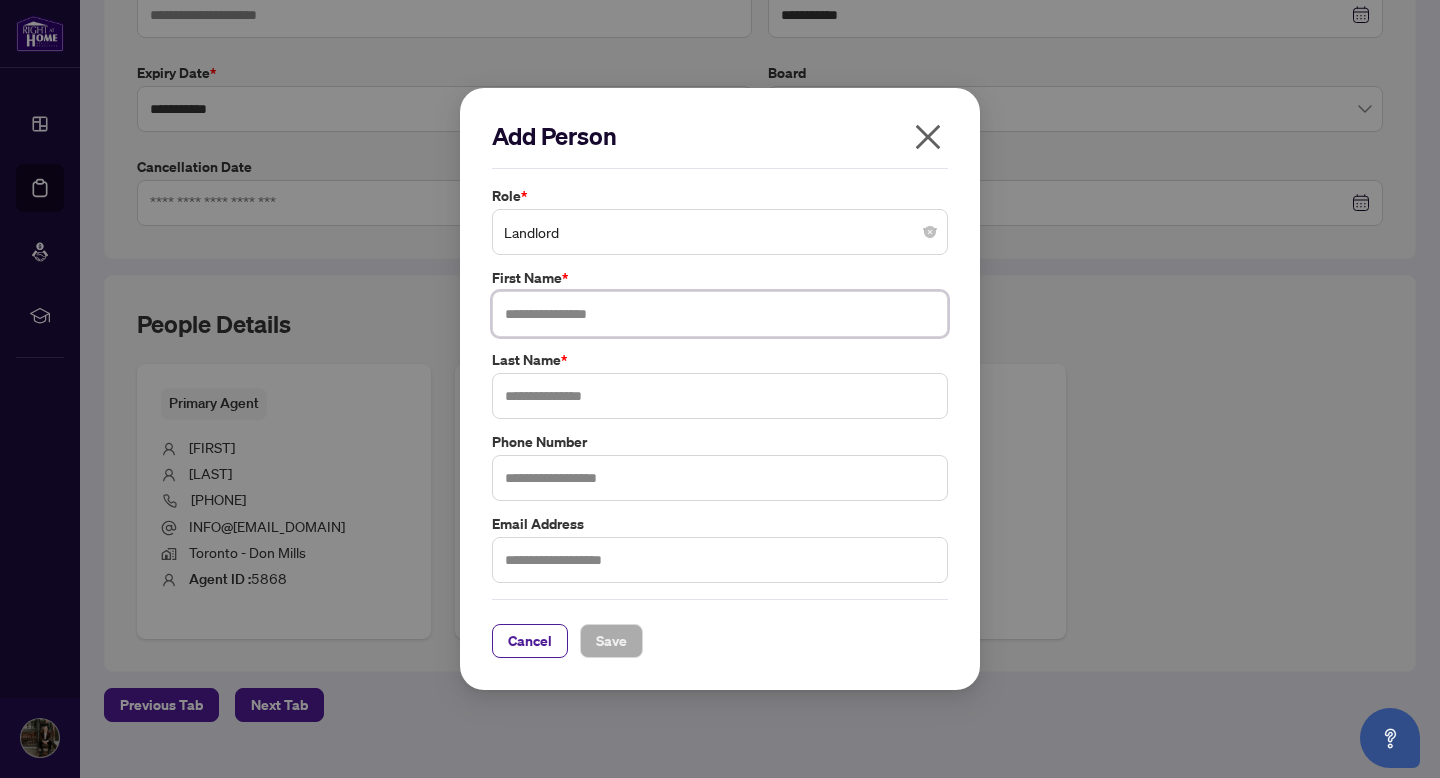 click at bounding box center (720, 314) 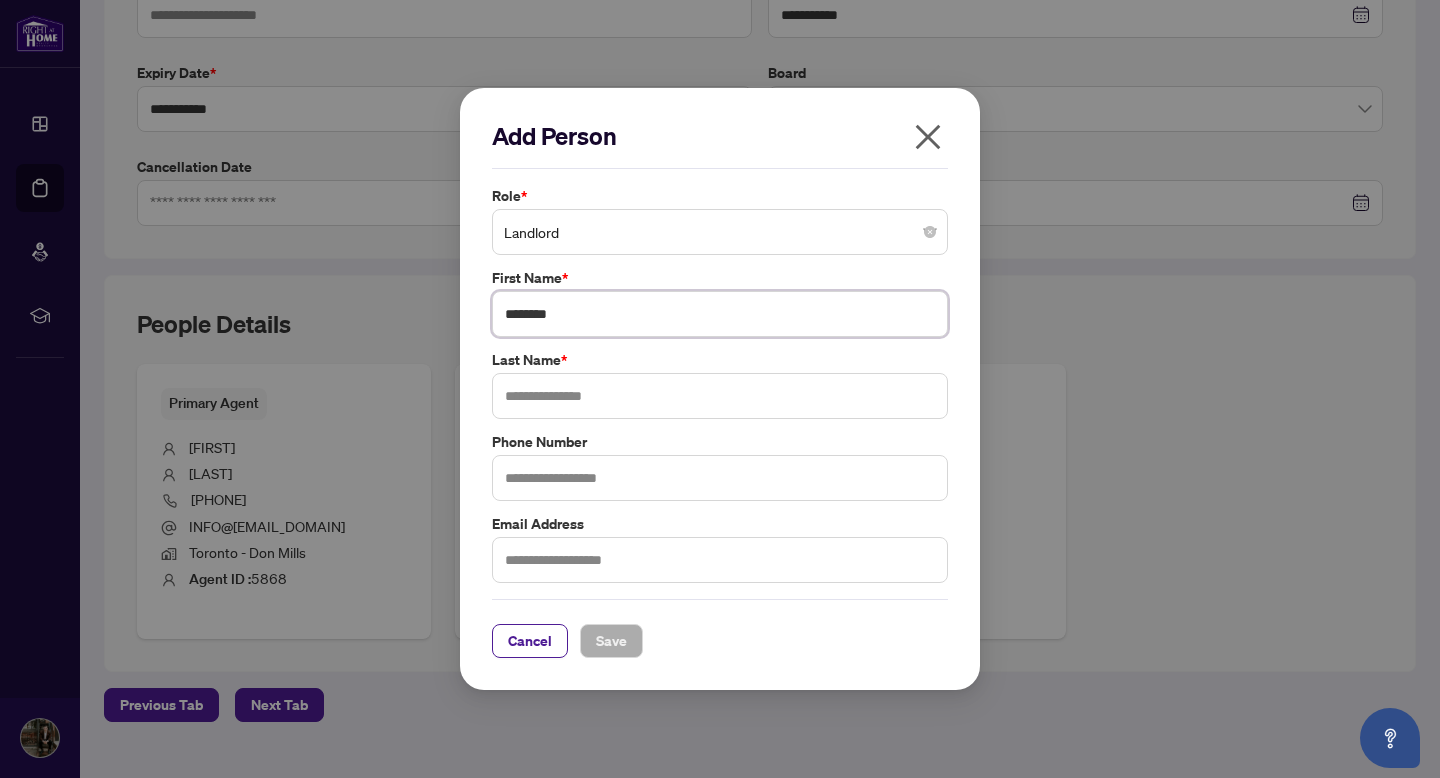 type on "*******" 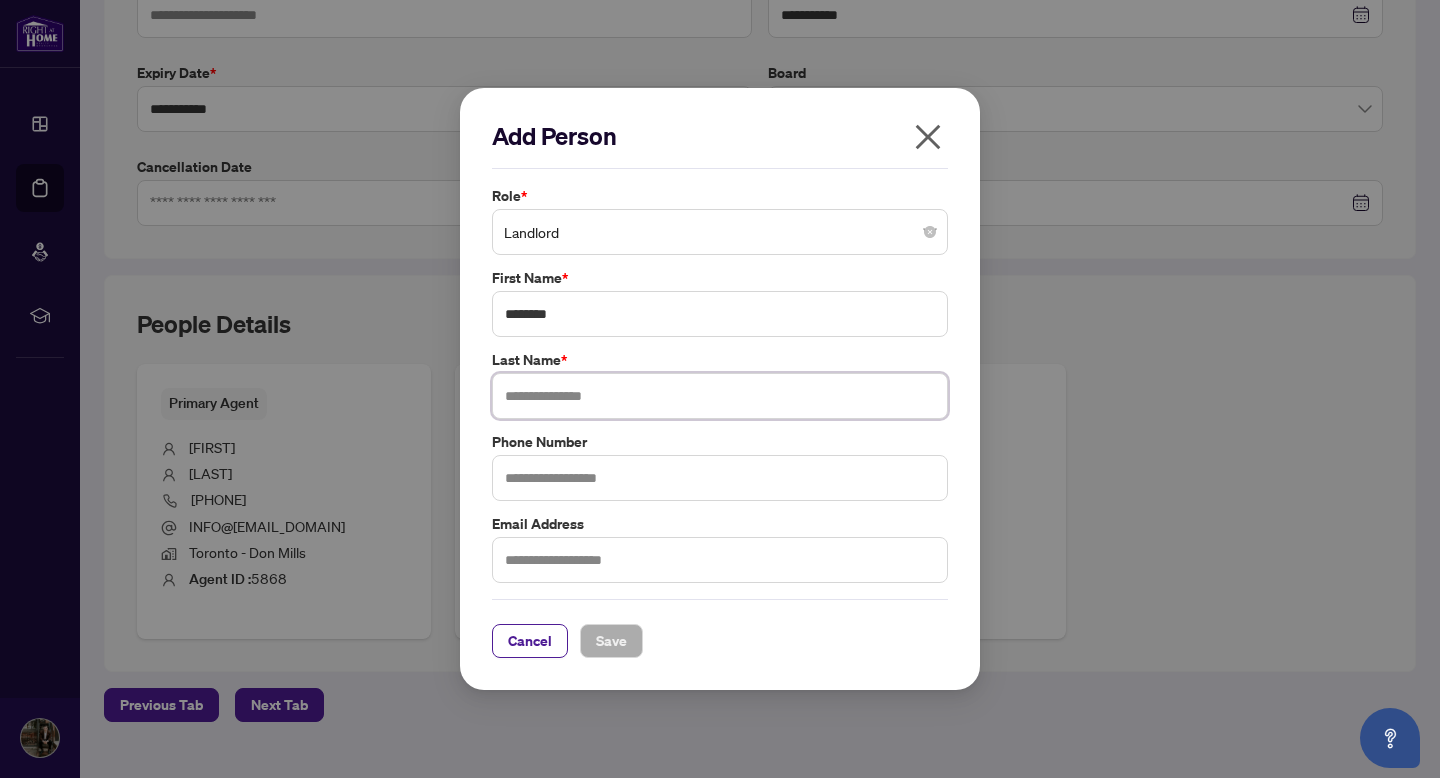 click at bounding box center (720, 396) 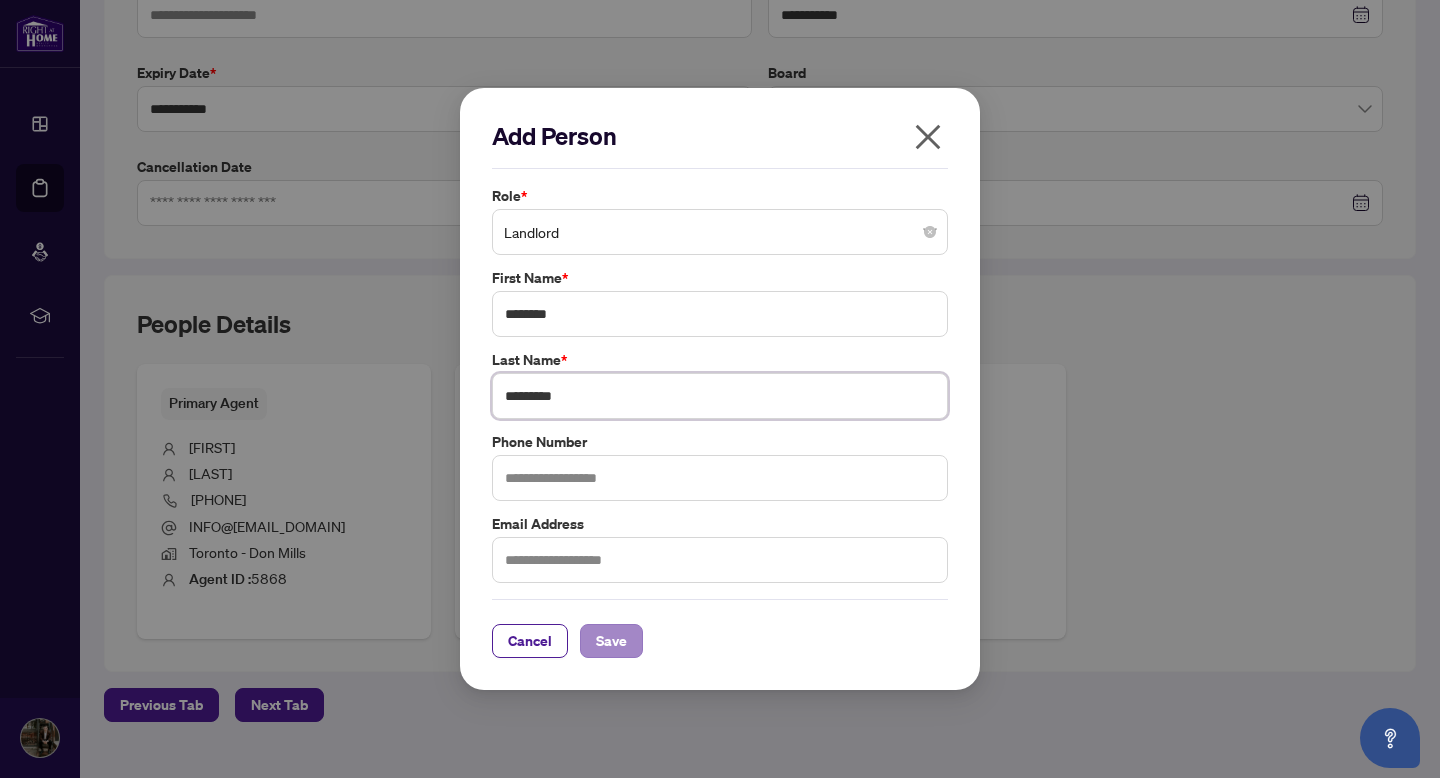 type on "********" 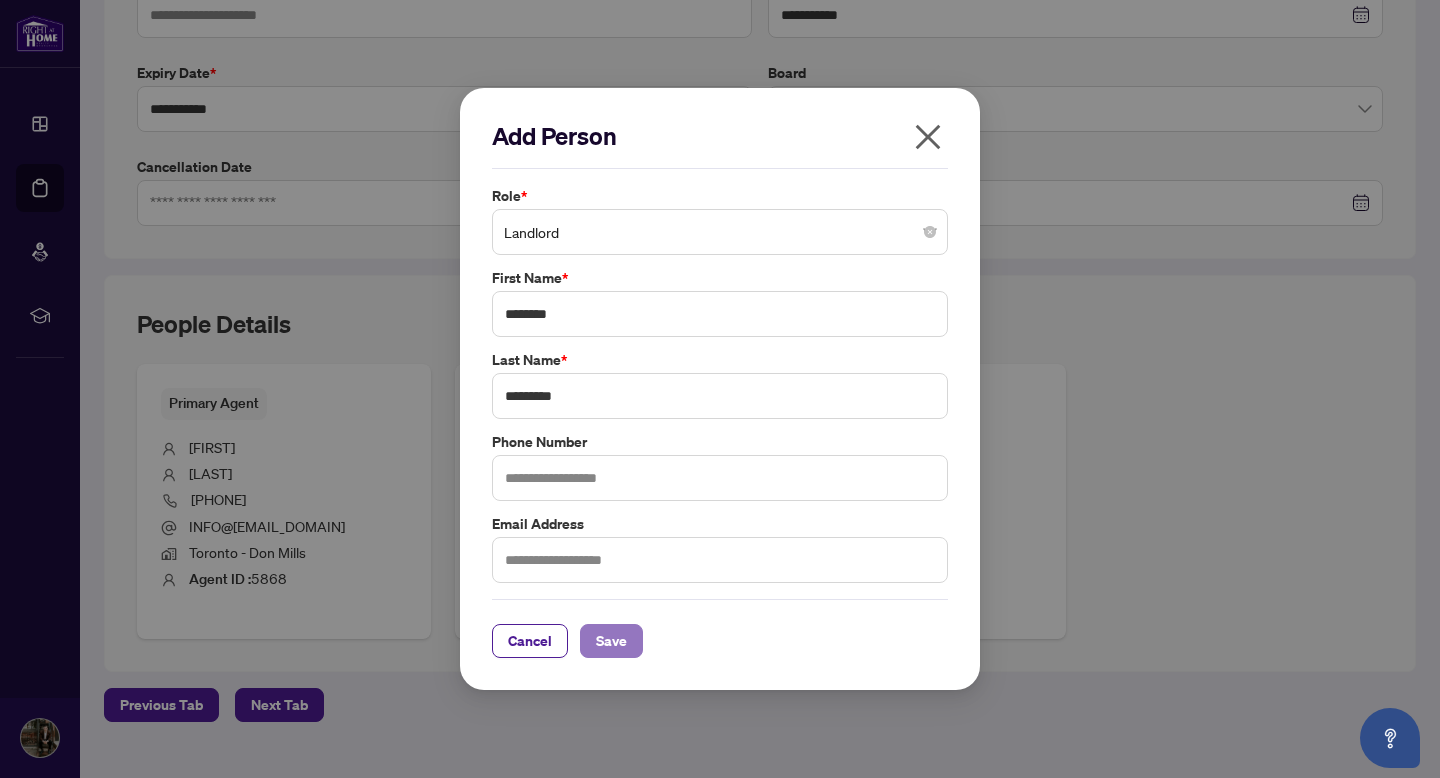 click on "Save" at bounding box center (611, 641) 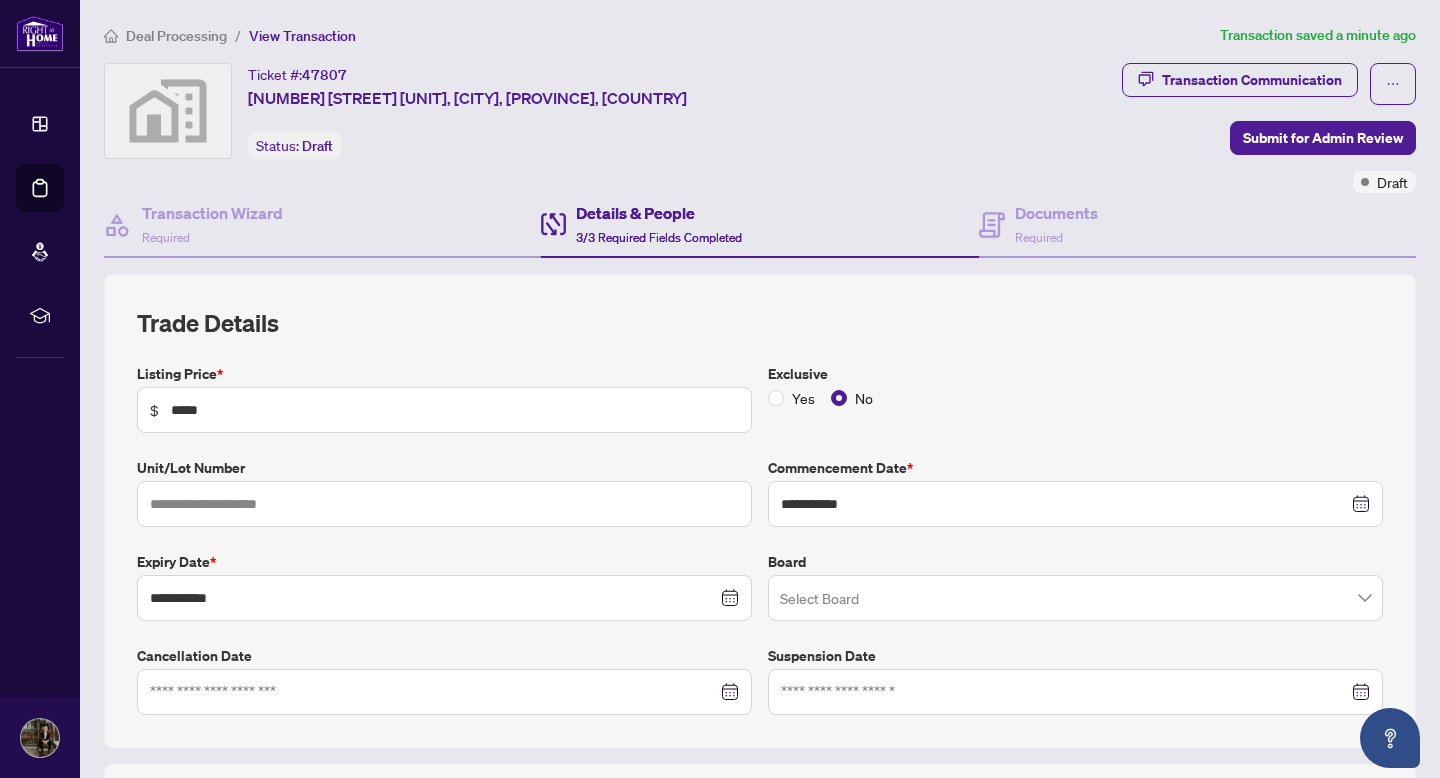 scroll, scrollTop: 525, scrollLeft: 0, axis: vertical 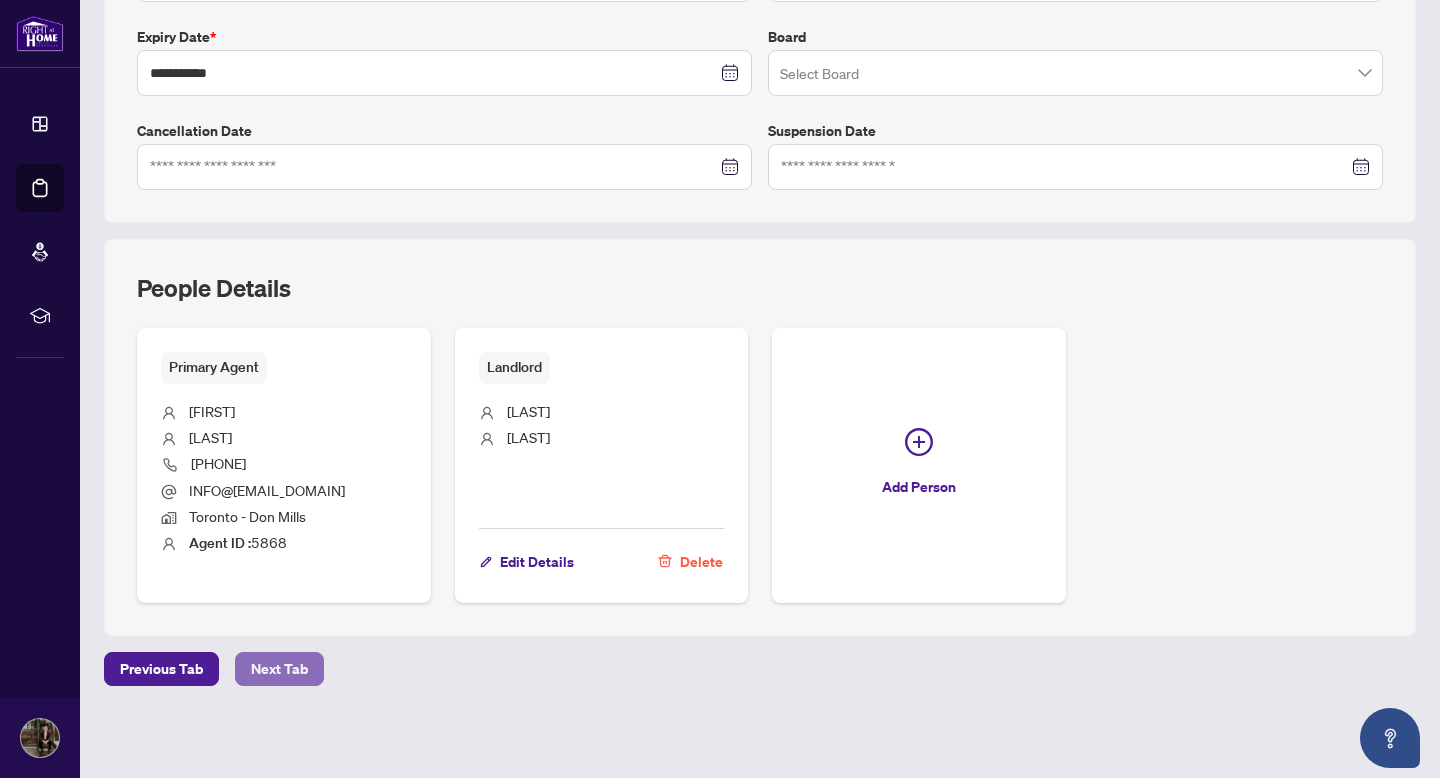 click on "Next Tab" at bounding box center (279, 669) 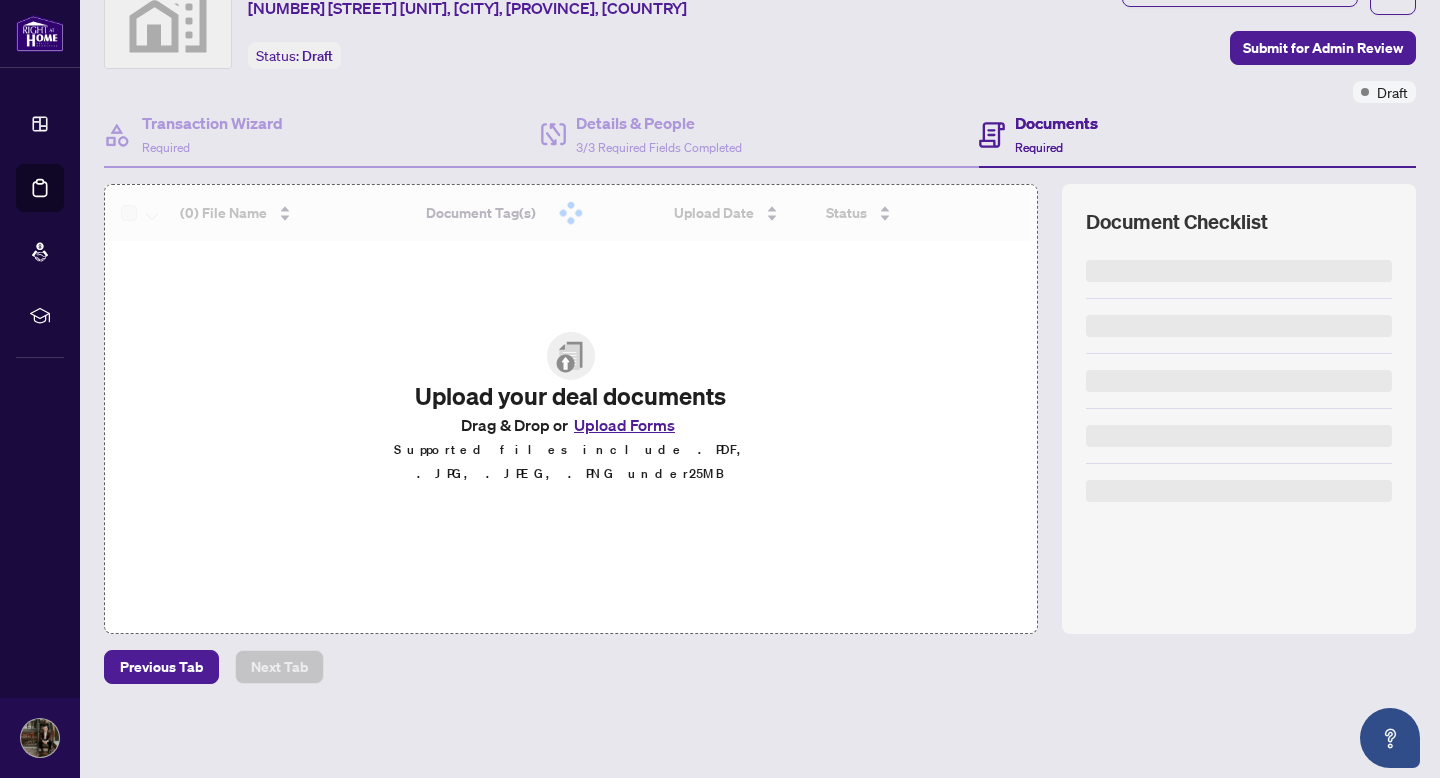 scroll, scrollTop: 0, scrollLeft: 0, axis: both 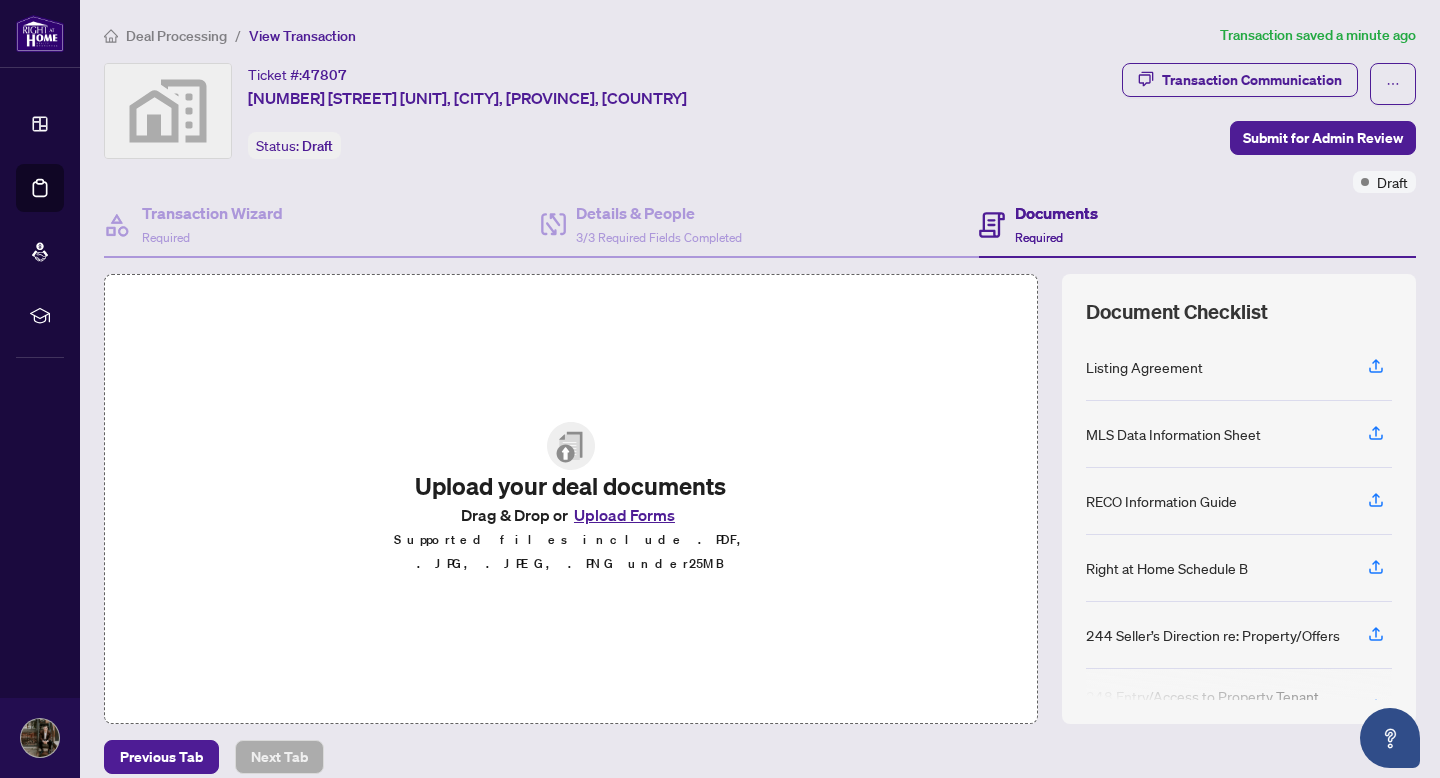 click on "Upload Forms" at bounding box center [624, 515] 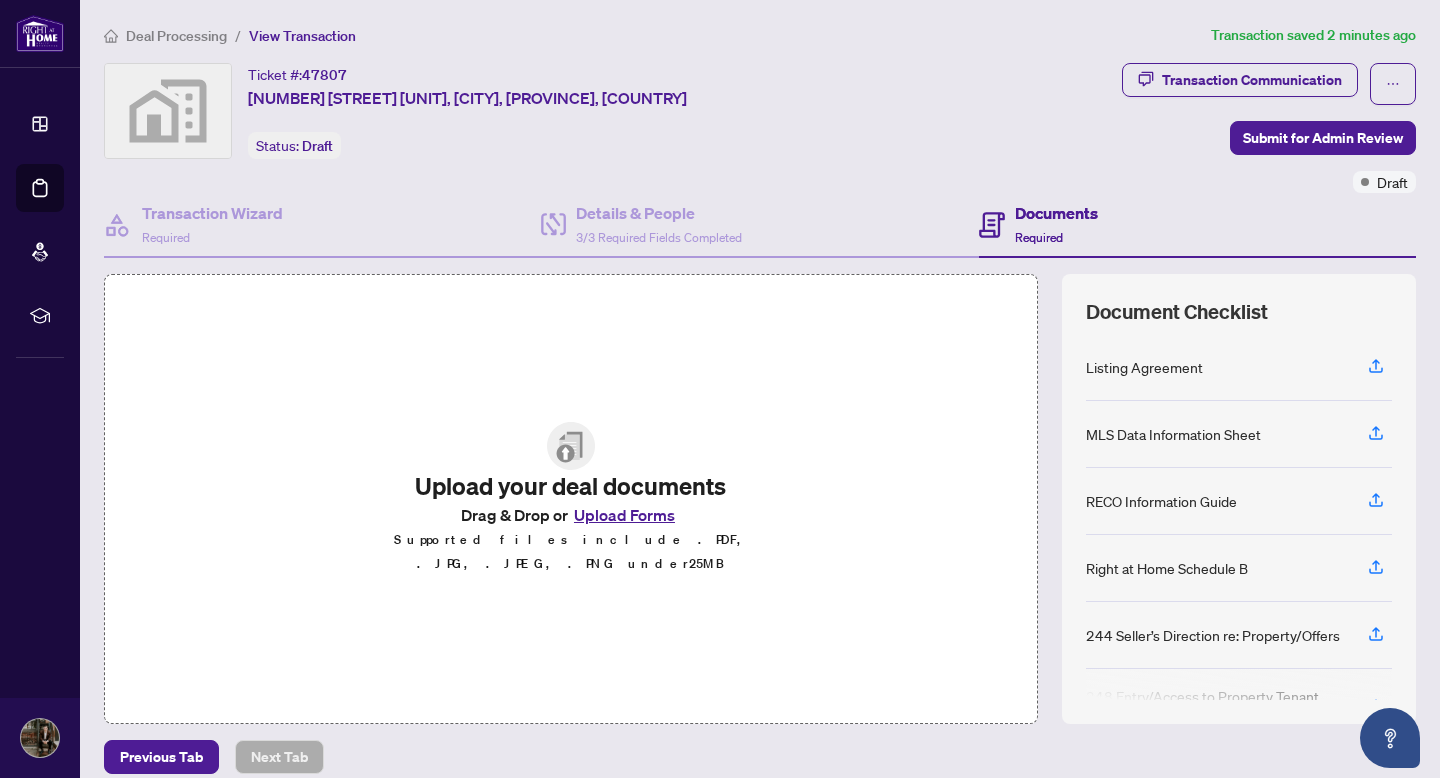 click on "Upload Forms" at bounding box center (624, 515) 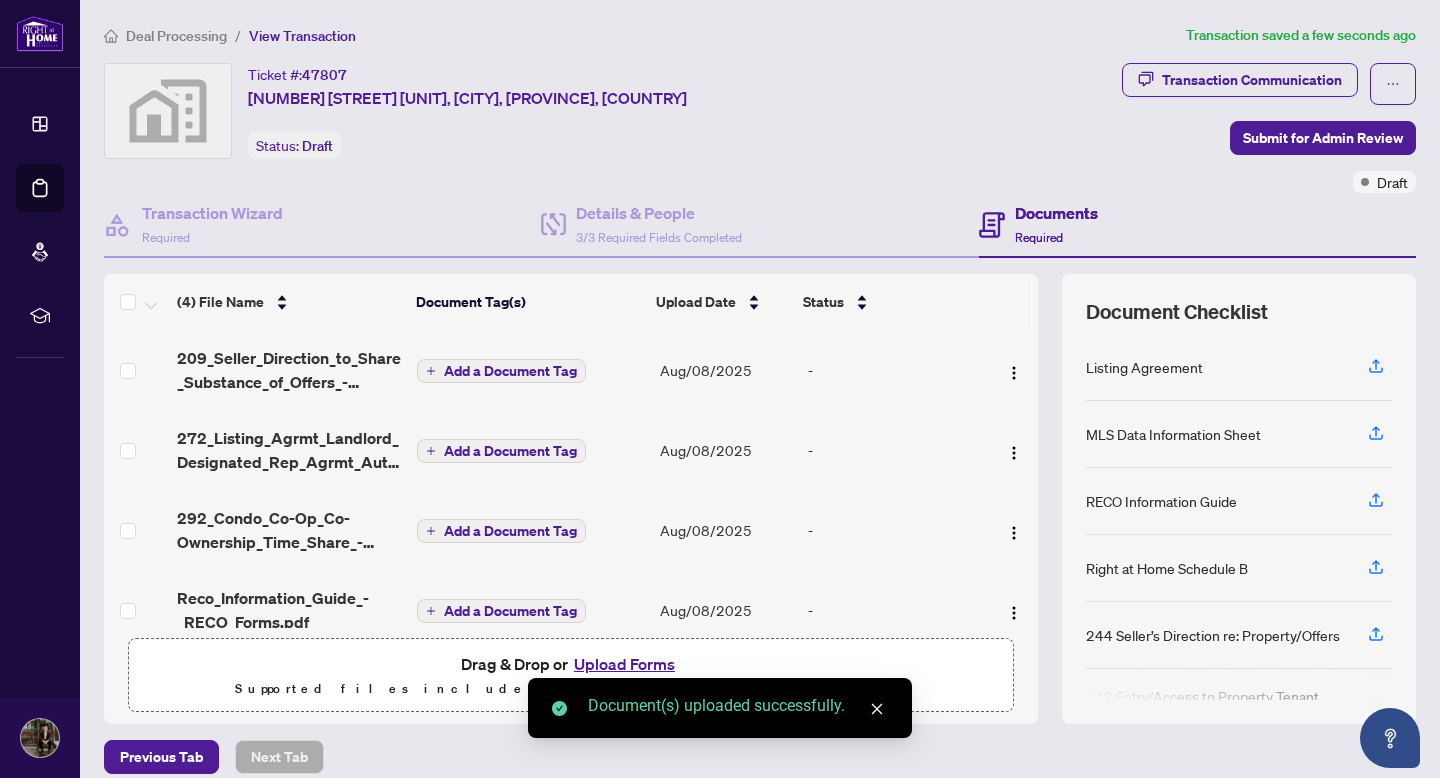 click on "Add a Document Tag" at bounding box center (510, 371) 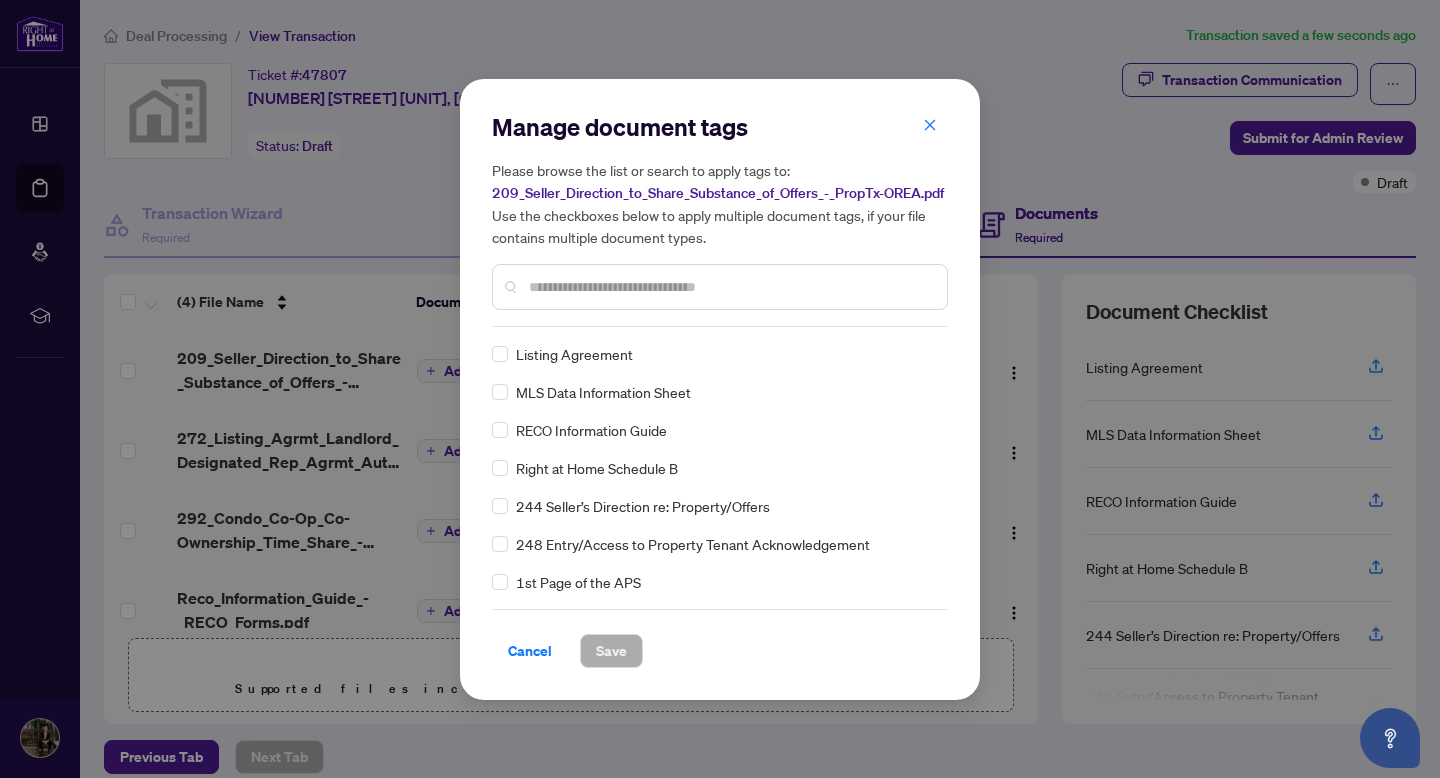 click at bounding box center (730, 287) 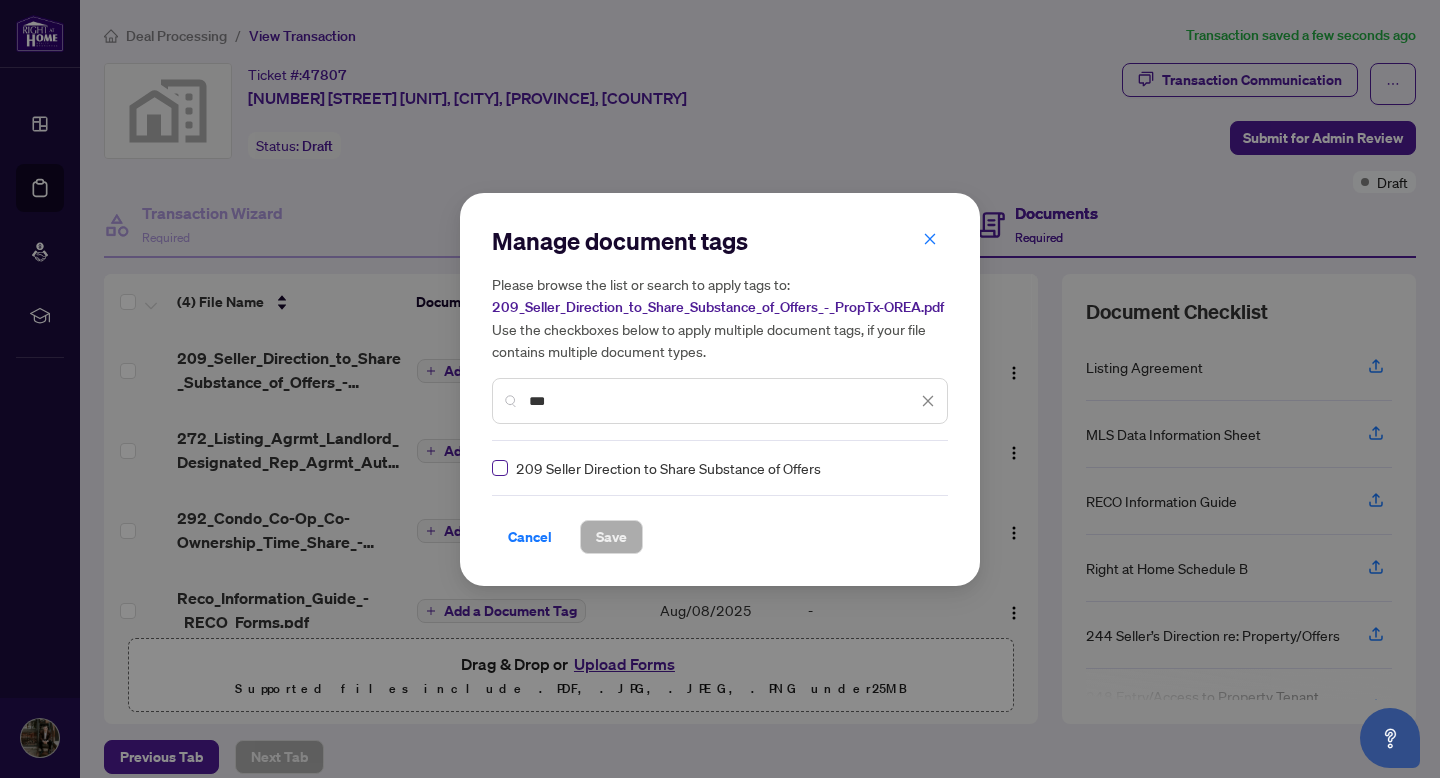 type on "***" 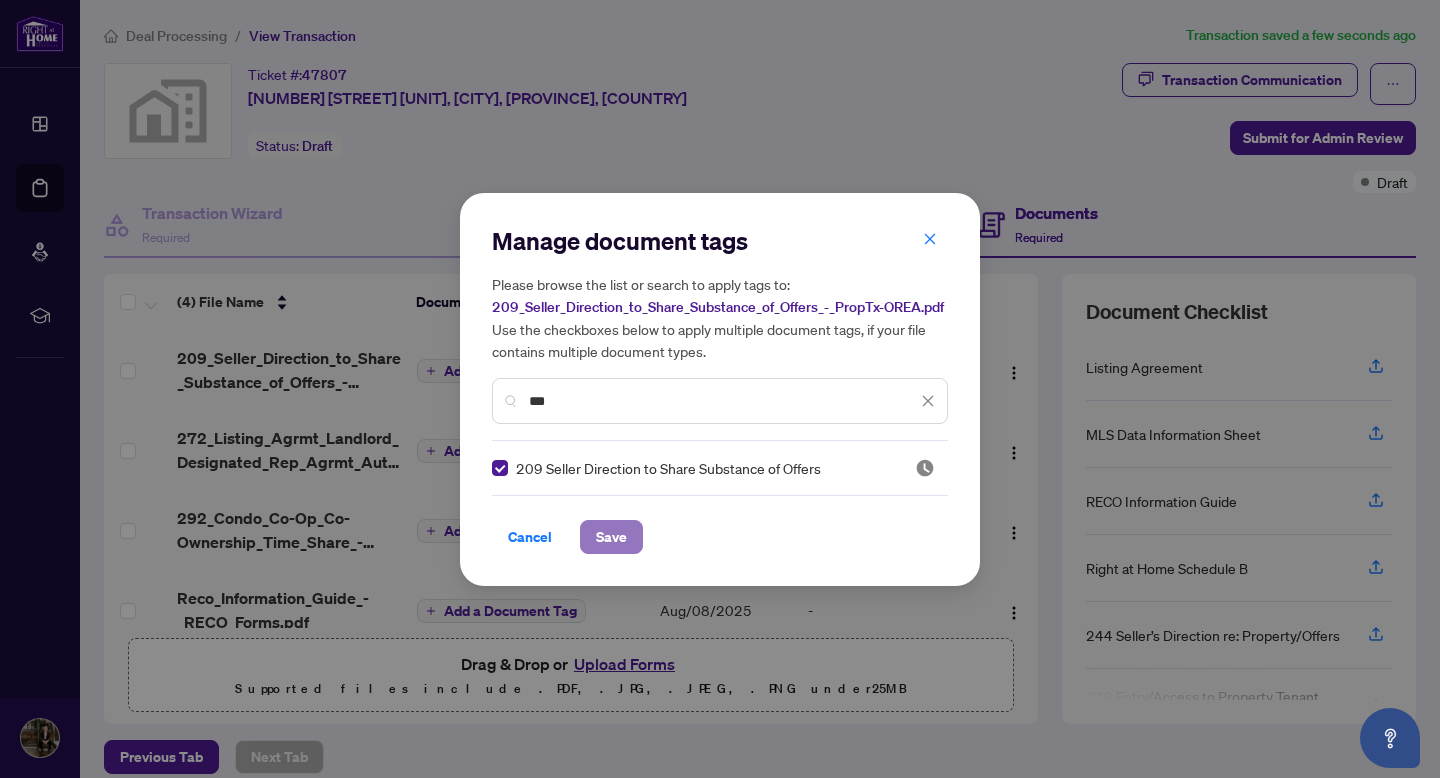 click on "Save" at bounding box center (611, 537) 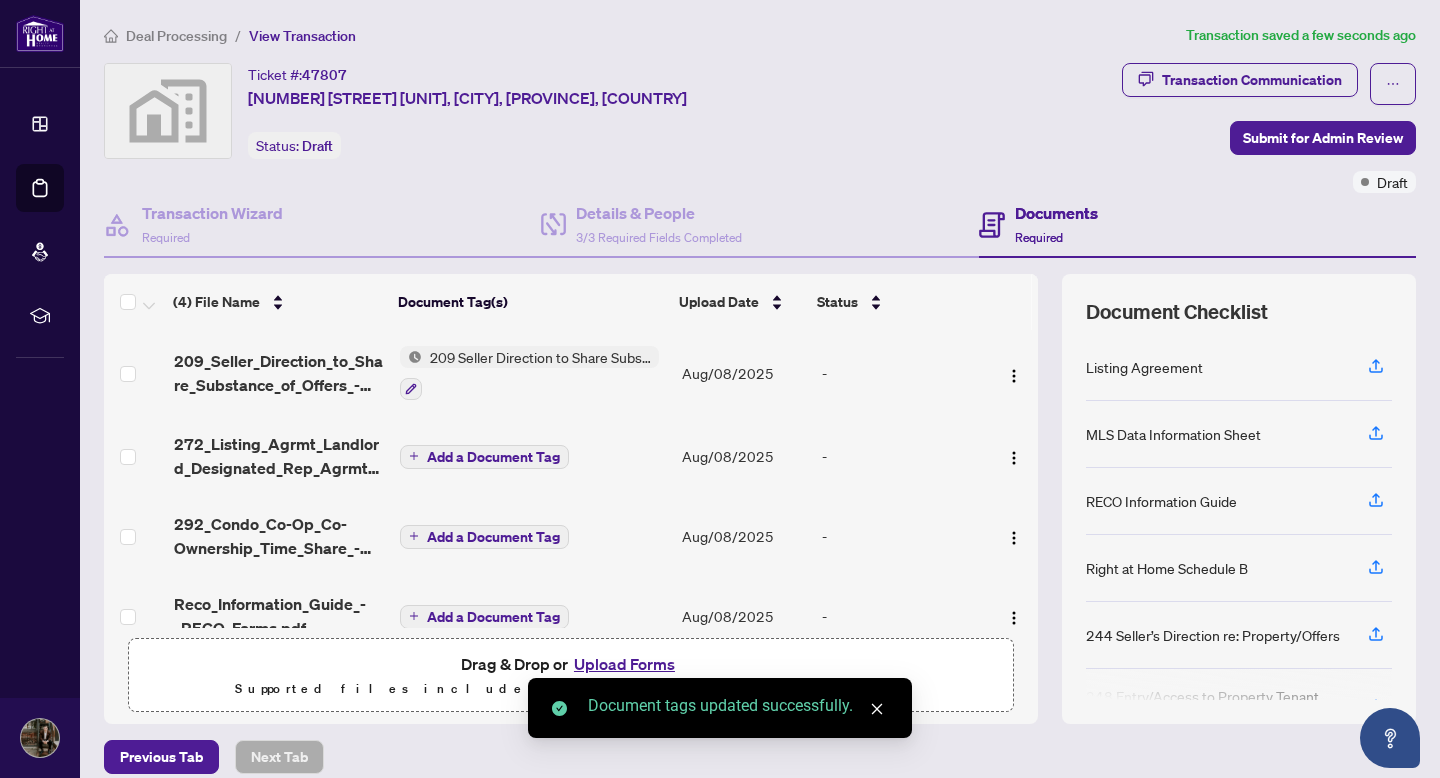 click on "Add a Document Tag" at bounding box center [493, 457] 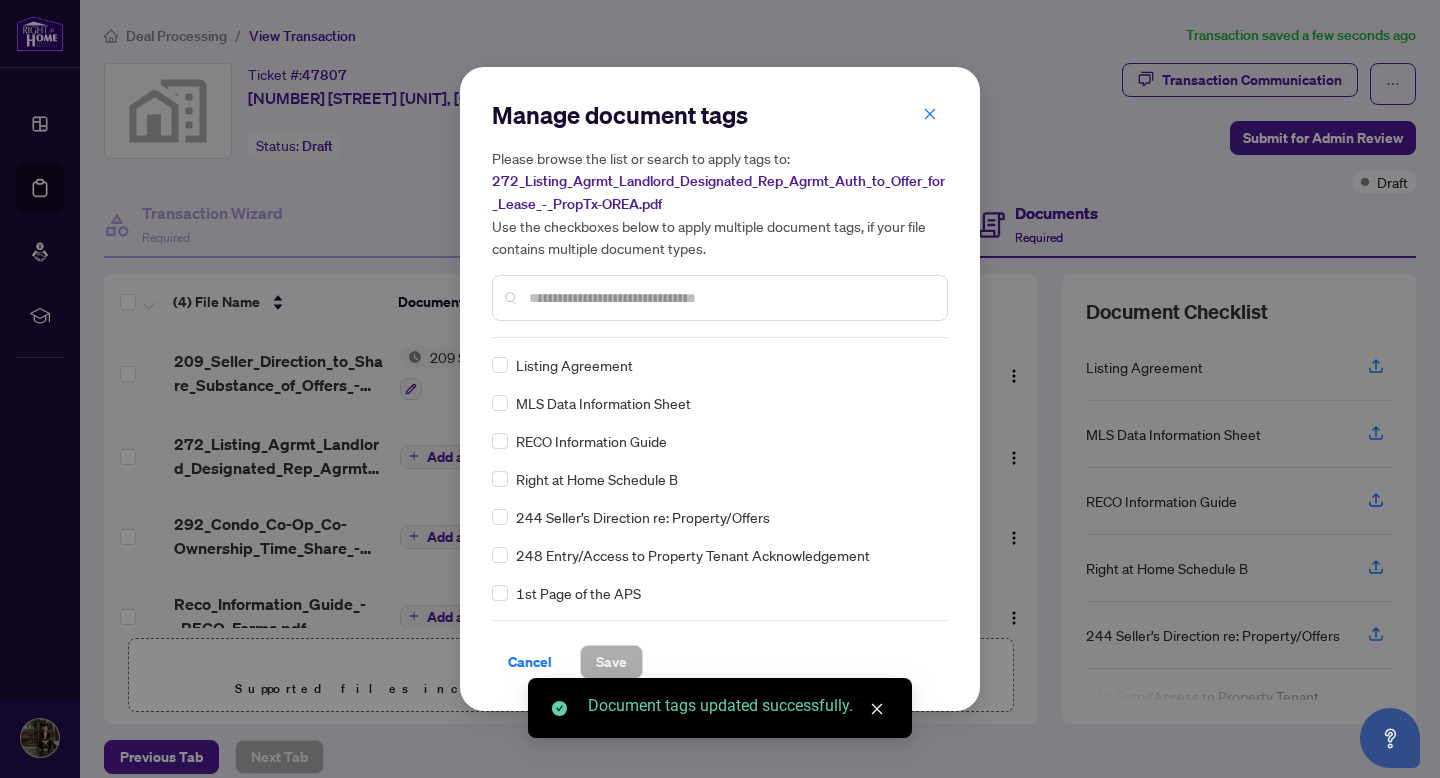 click on "Manage document tags Please browse the list or search to apply tags to:   [DOCUMENT_NAME]   Use the checkboxes below to apply multiple document tags, if your file contains multiple document types.   Listing Agreement MLS Data Information Sheet RECO Information Guide Right at Home Schedule B 244 Seller’s Direction re: Property/Offers 248 Entry/Access to Property Tenant Acknowledgement 1st Page of the APS Advance Paperwork Agent Correspondence Agreement of Assignment of Purchase and Sale Agreement of Purchase and Sale Agreement to Cooperate /Broker Referral Agreement to Lease Articles of Incorporation Back to Vendor Letter Belongs to Another Transaction Builder's Consent Buyer Designated Representation Agreement Buyer Designated Representation Agreement Buyers Lawyer Information Certificate of Estate Trustee(s) Client Refused to Sign Closing Date Change Co-op Brokerage Commission Statement Co-op EFT Co-operating Indemnity Agreement EFT" at bounding box center (720, 389) 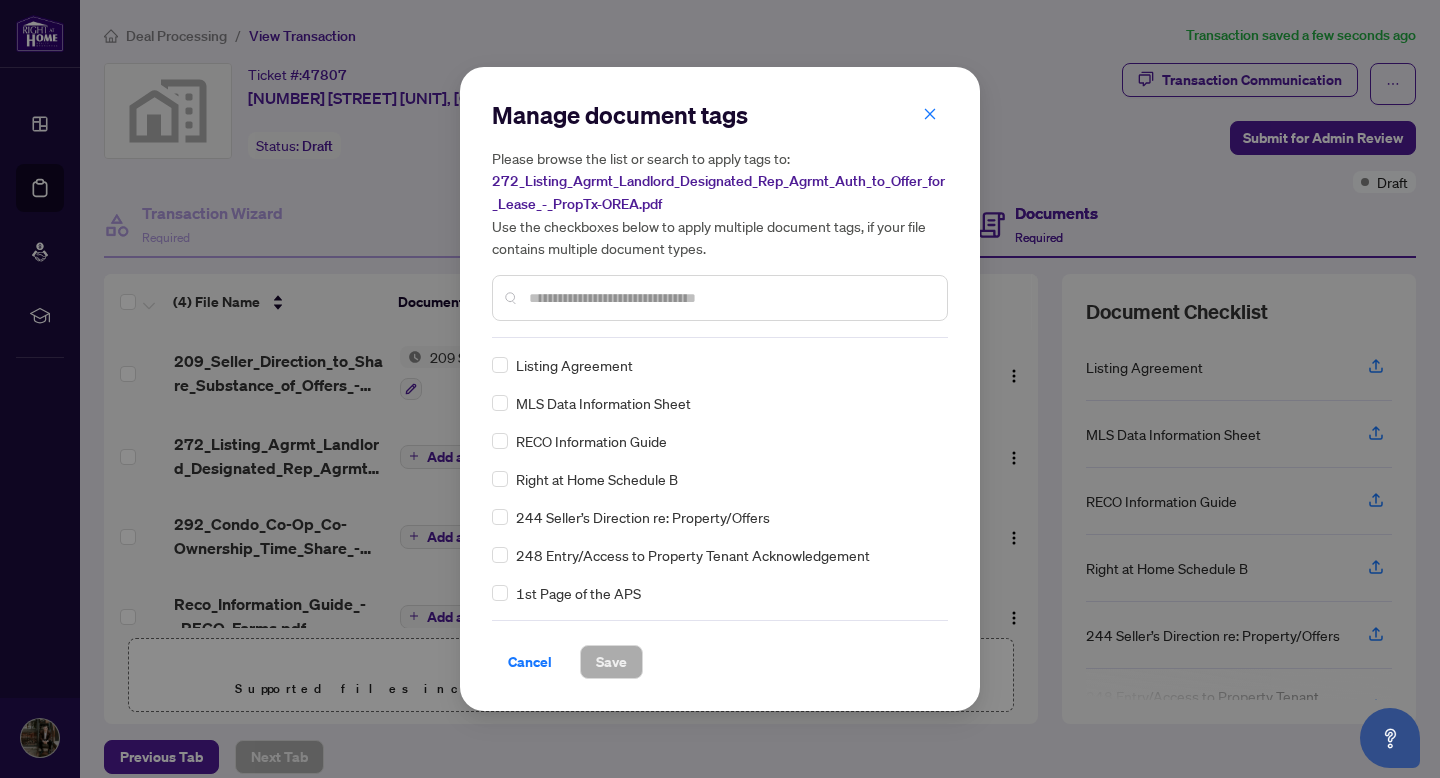 click at bounding box center [730, 298] 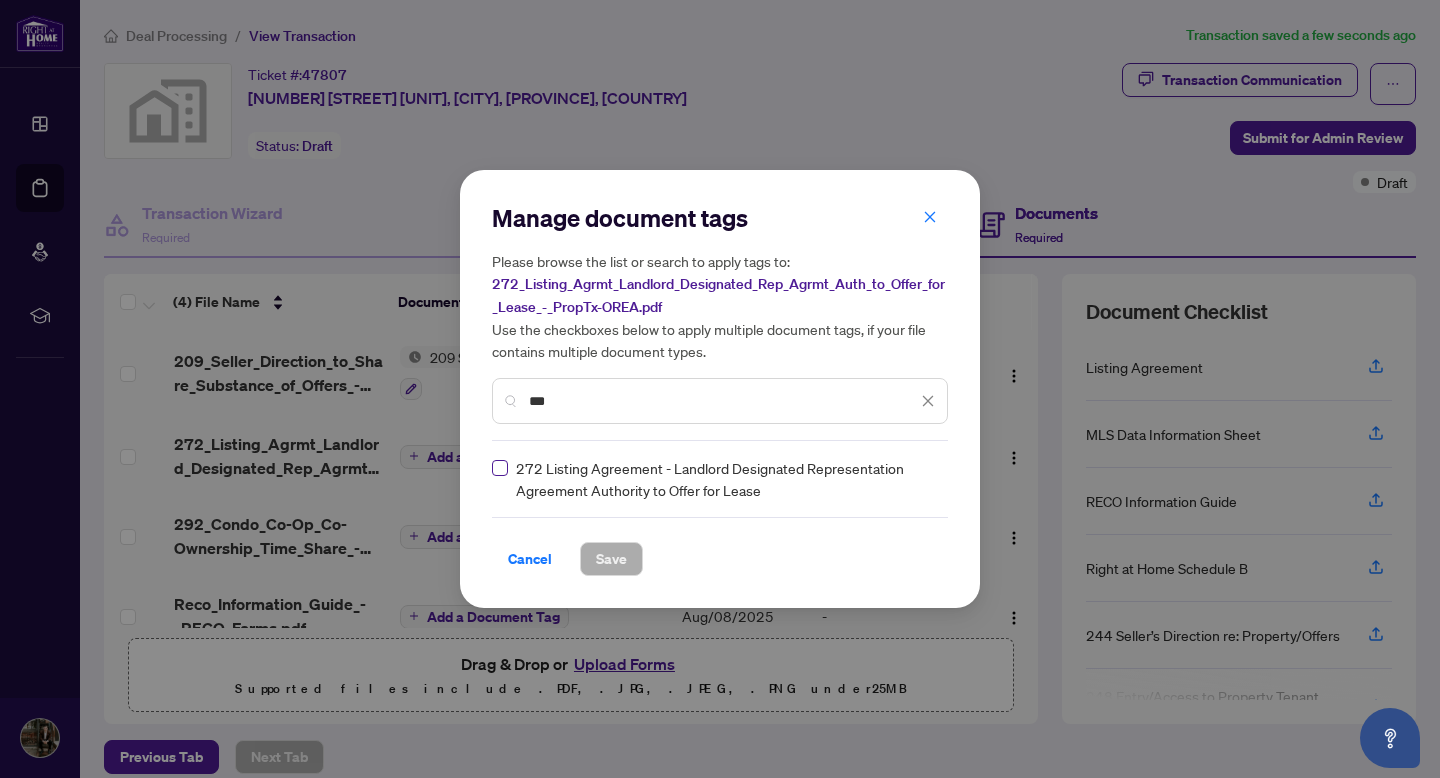 type on "***" 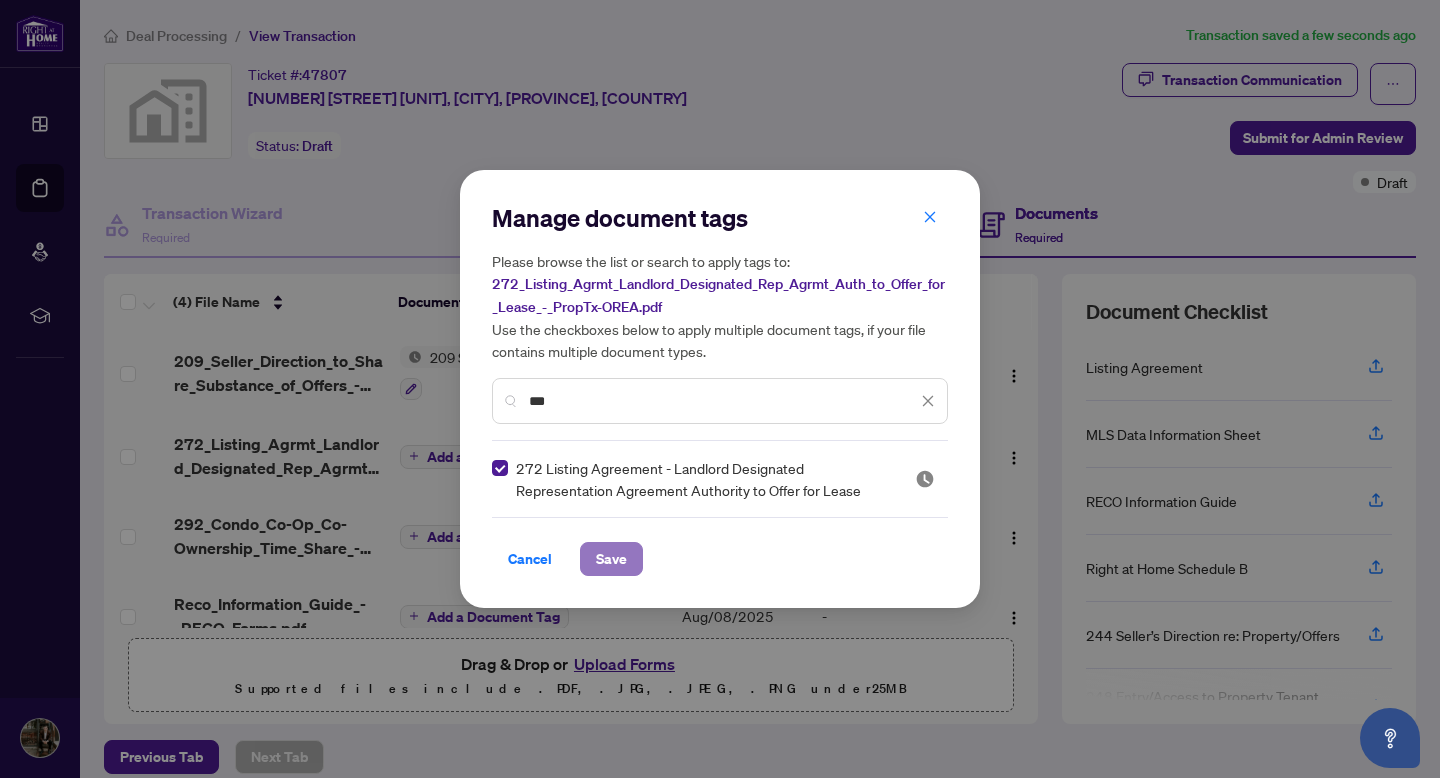 click on "Save" at bounding box center [611, 559] 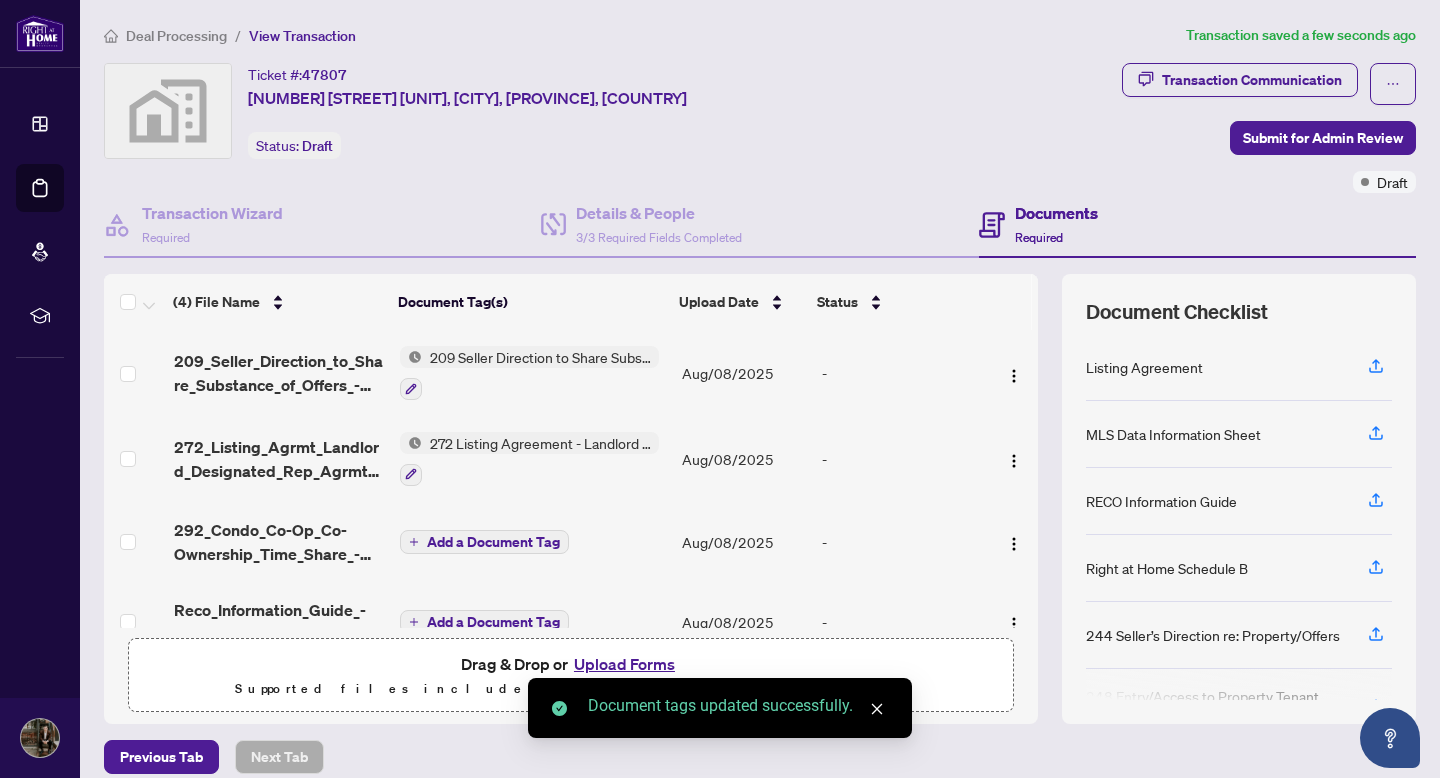 click on "Add a Document Tag" at bounding box center [493, 542] 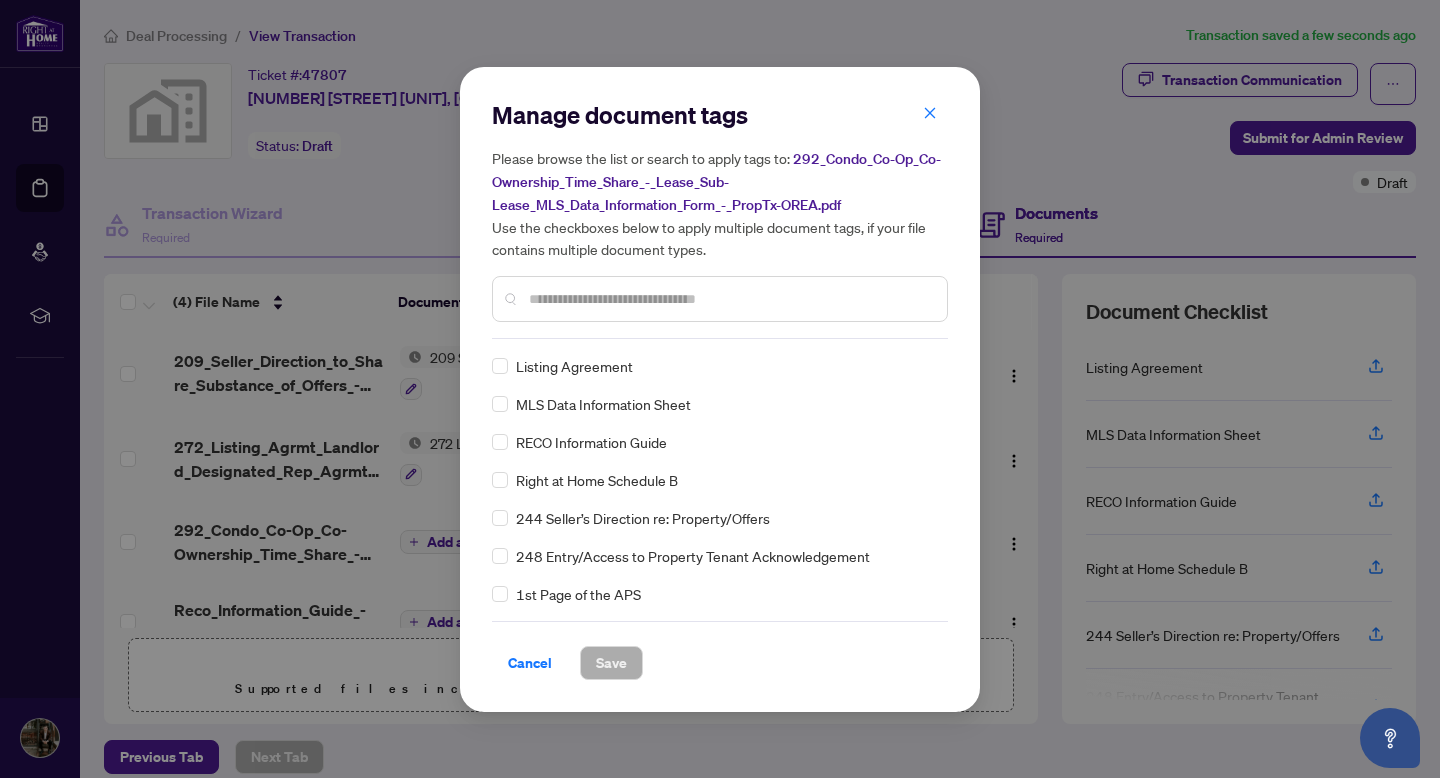 click at bounding box center (730, 299) 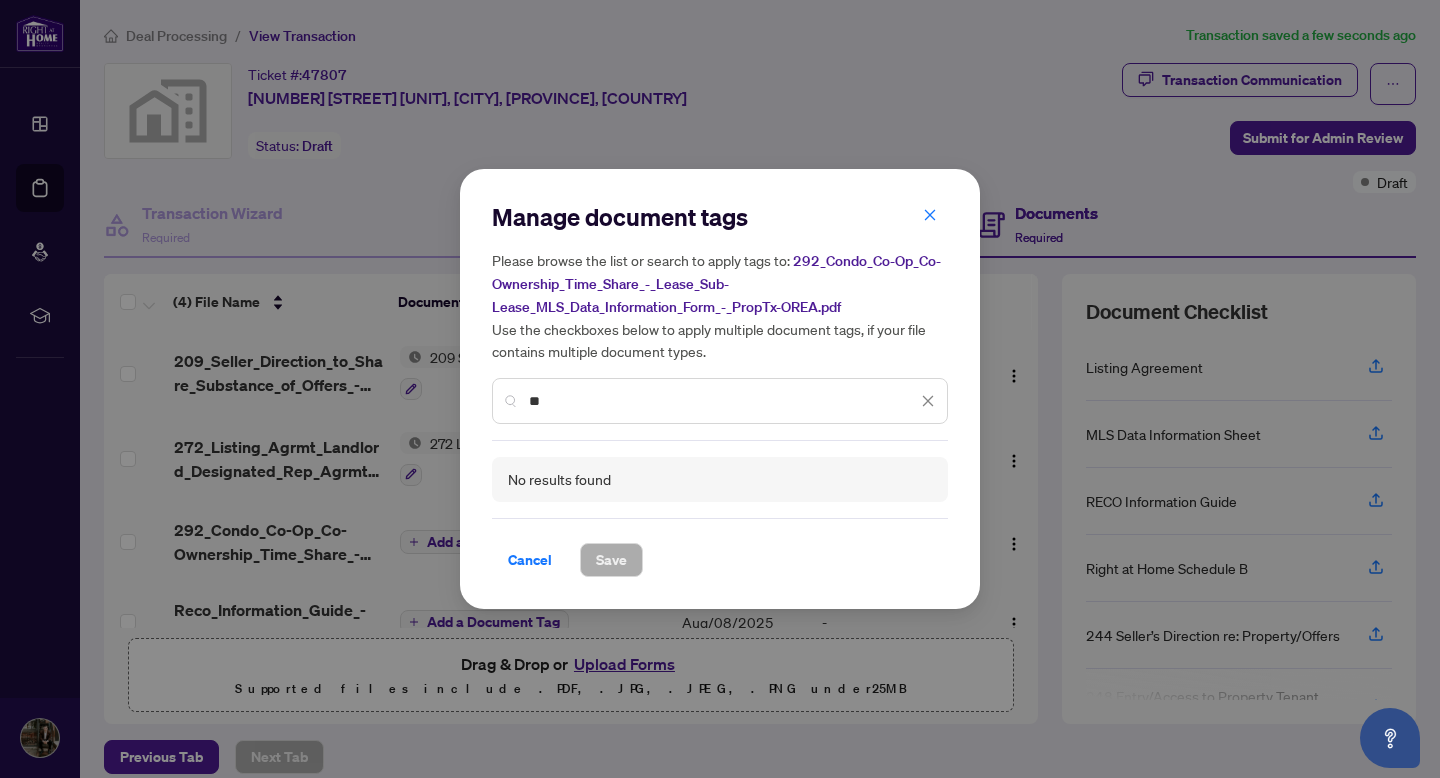 type on "*" 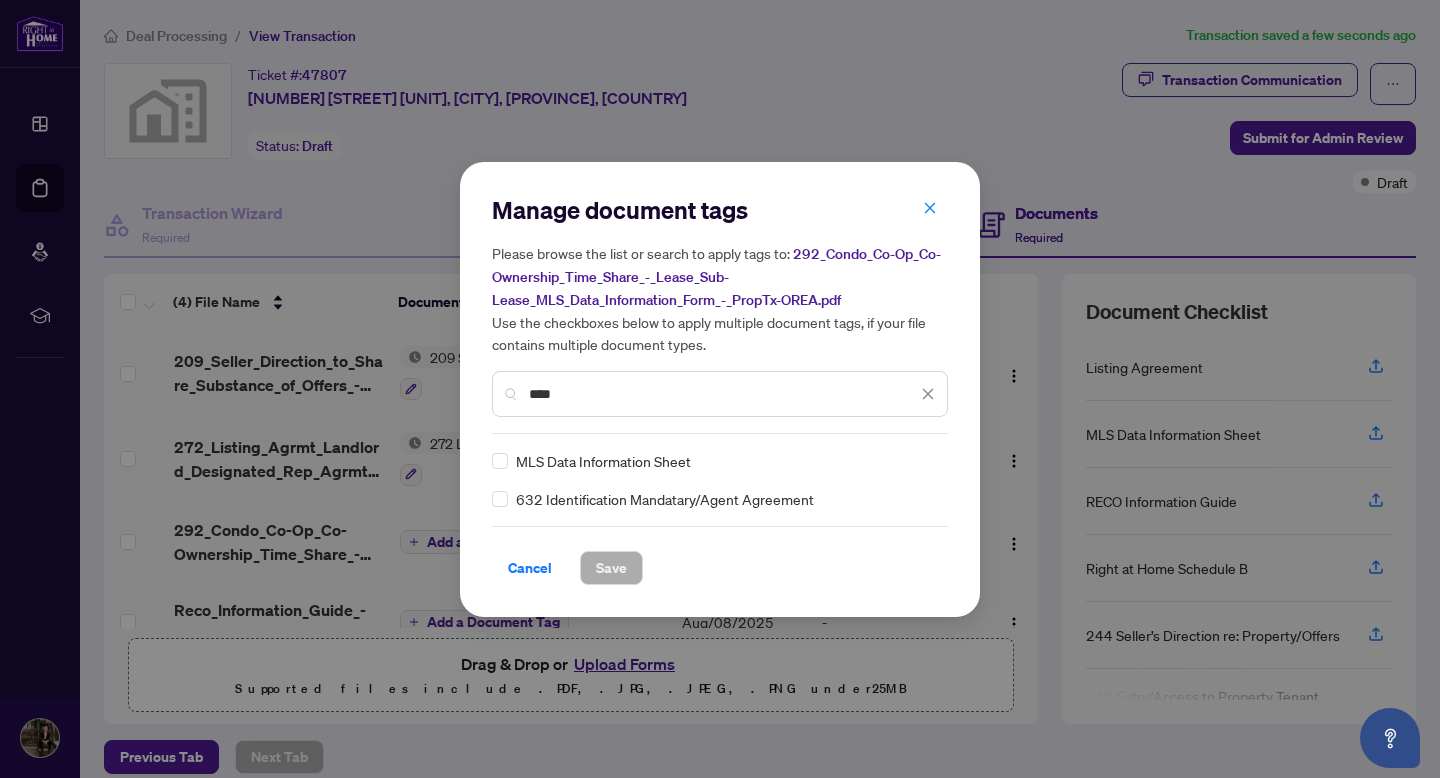 type on "****" 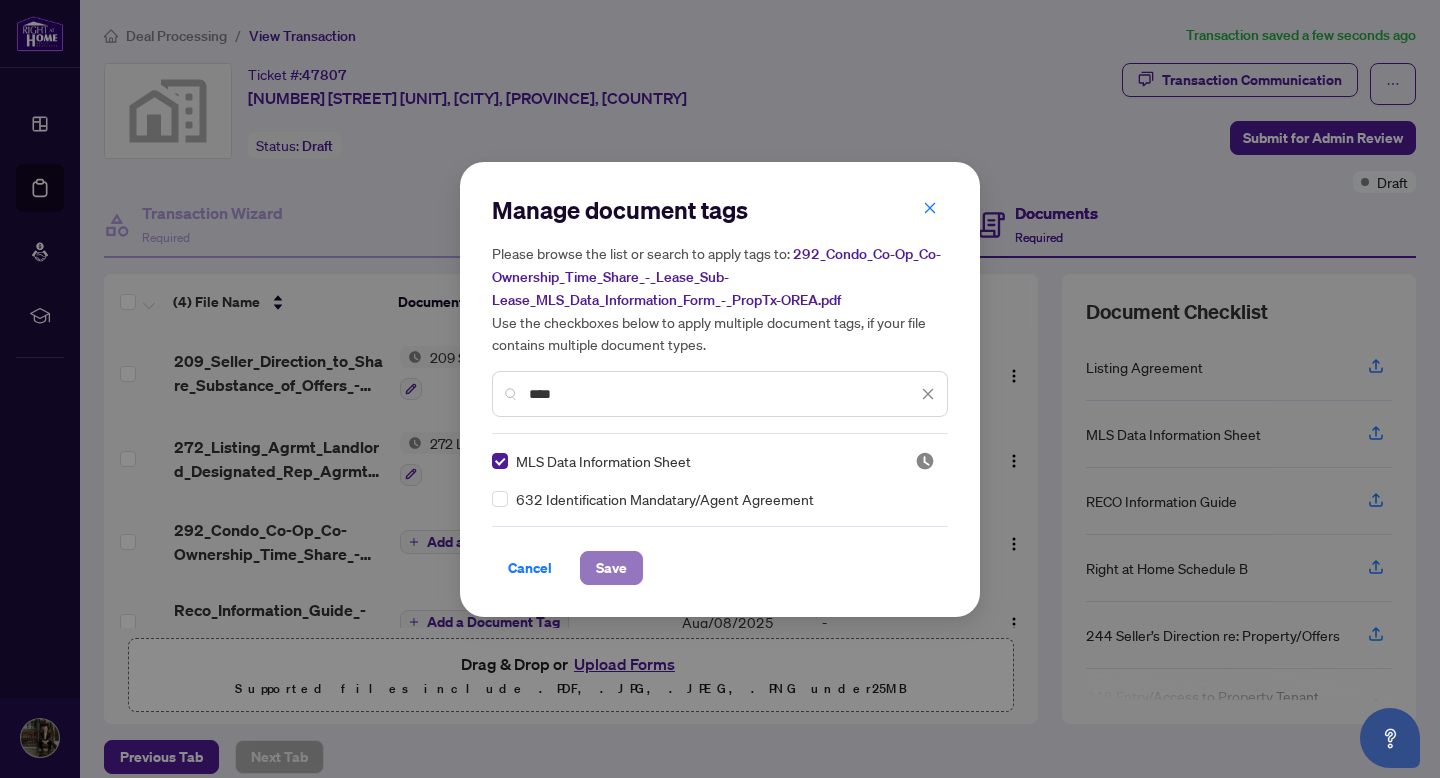 click on "Save" at bounding box center [611, 568] 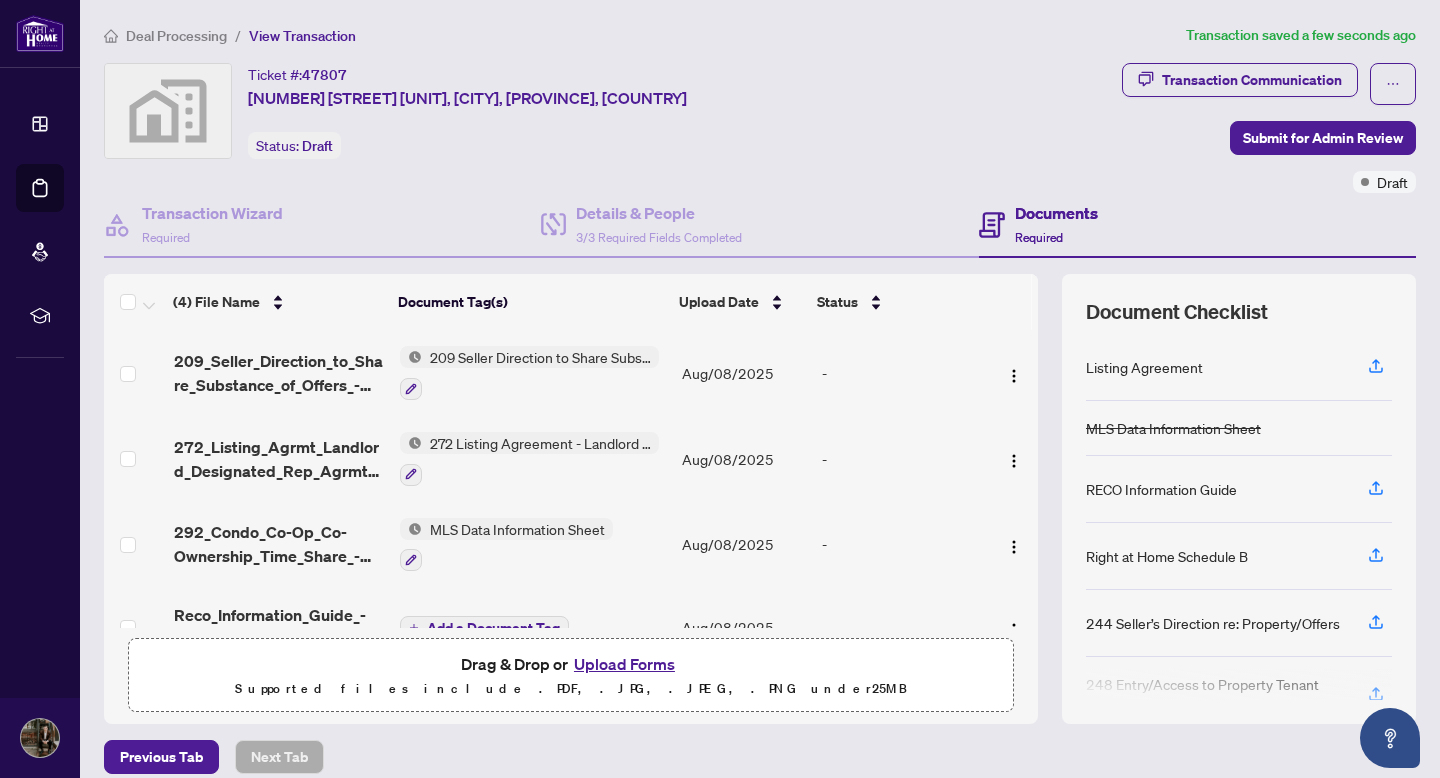 scroll, scrollTop: 43, scrollLeft: 0, axis: vertical 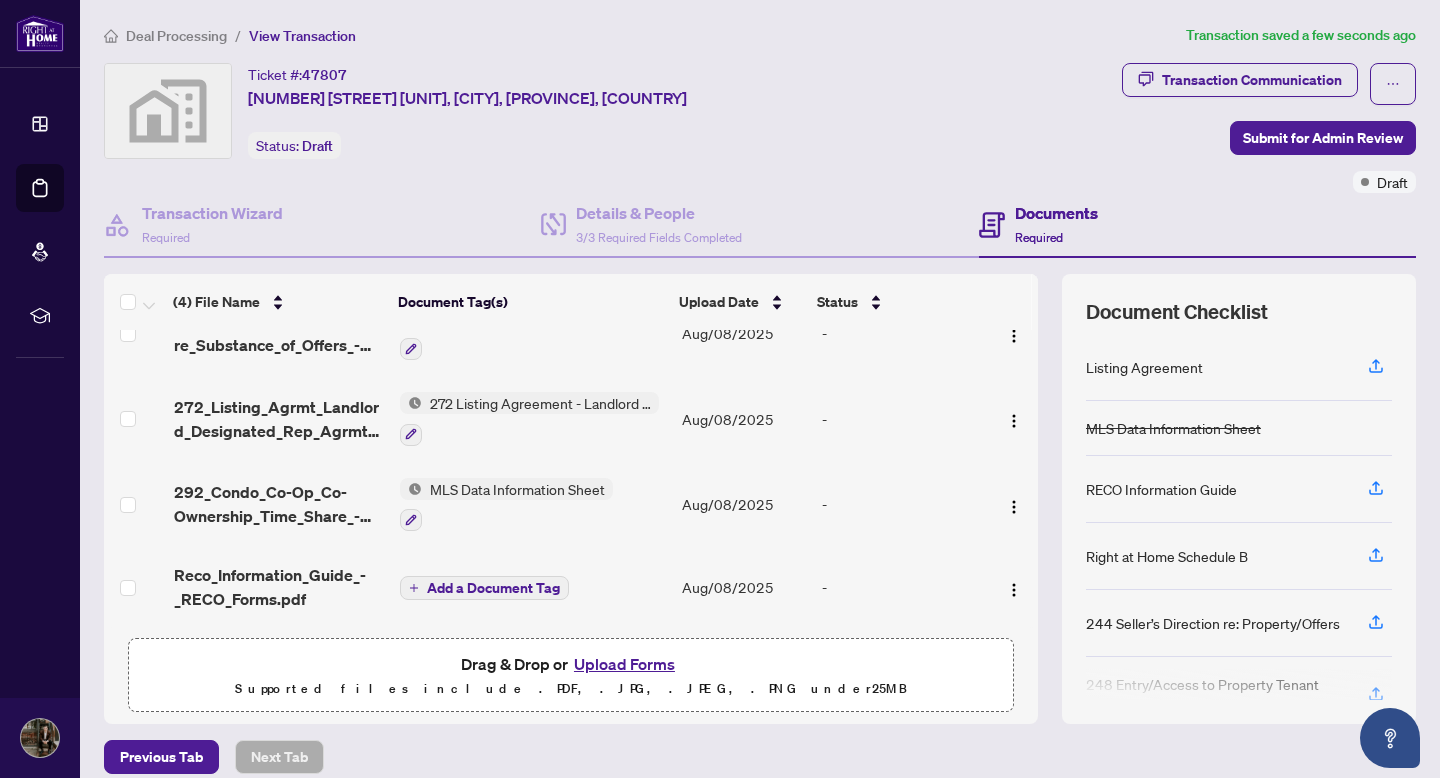 click on "Add a Document Tag" at bounding box center (493, 588) 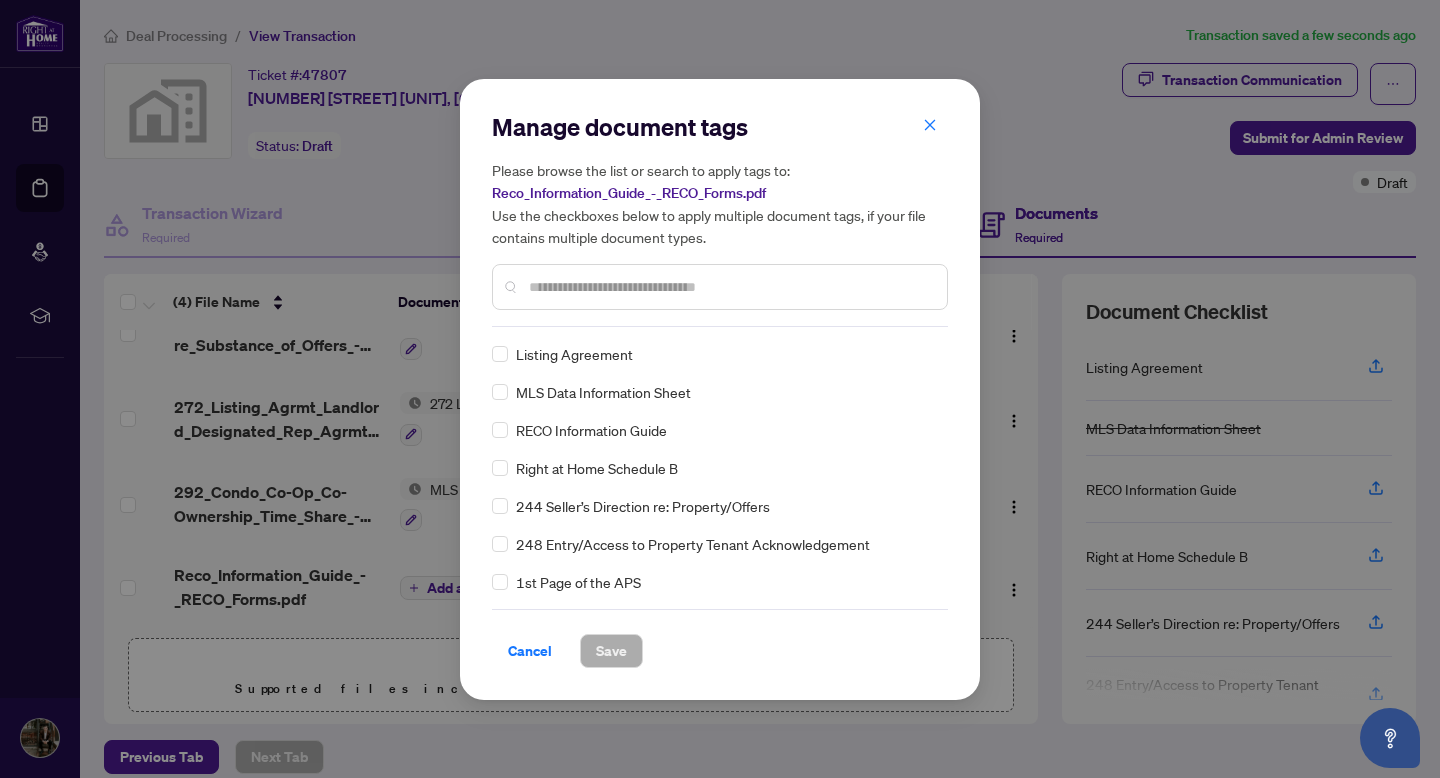 click at bounding box center [730, 287] 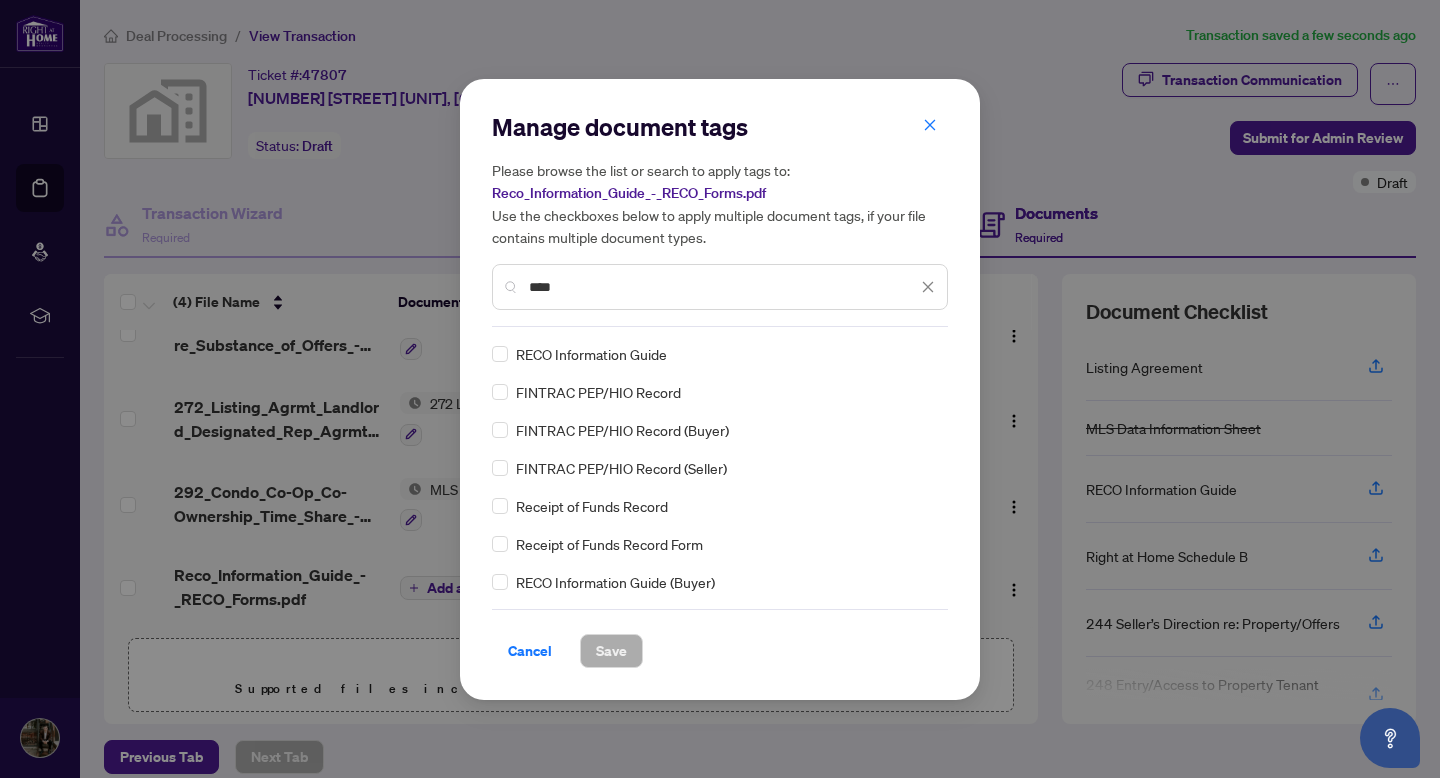 type on "****" 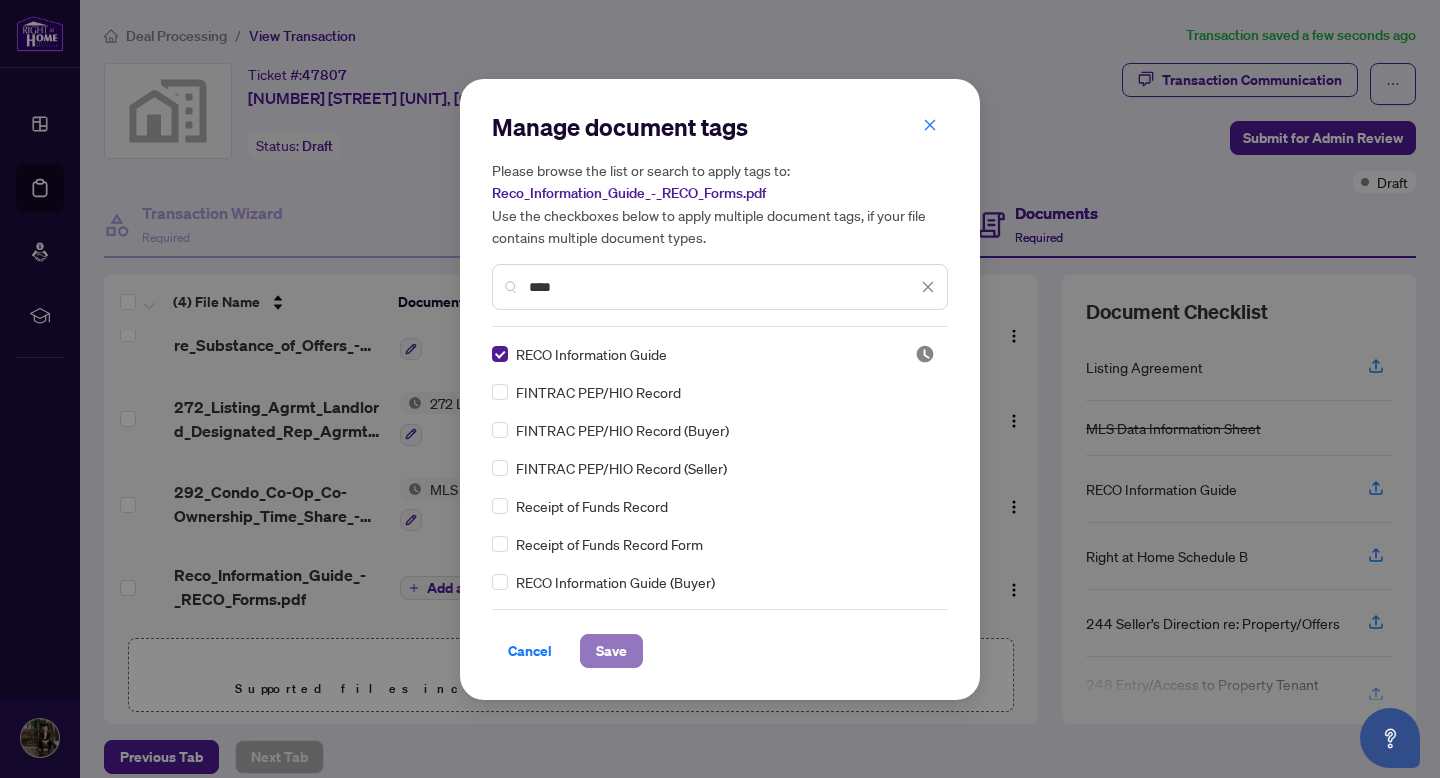 click on "Save" at bounding box center [611, 651] 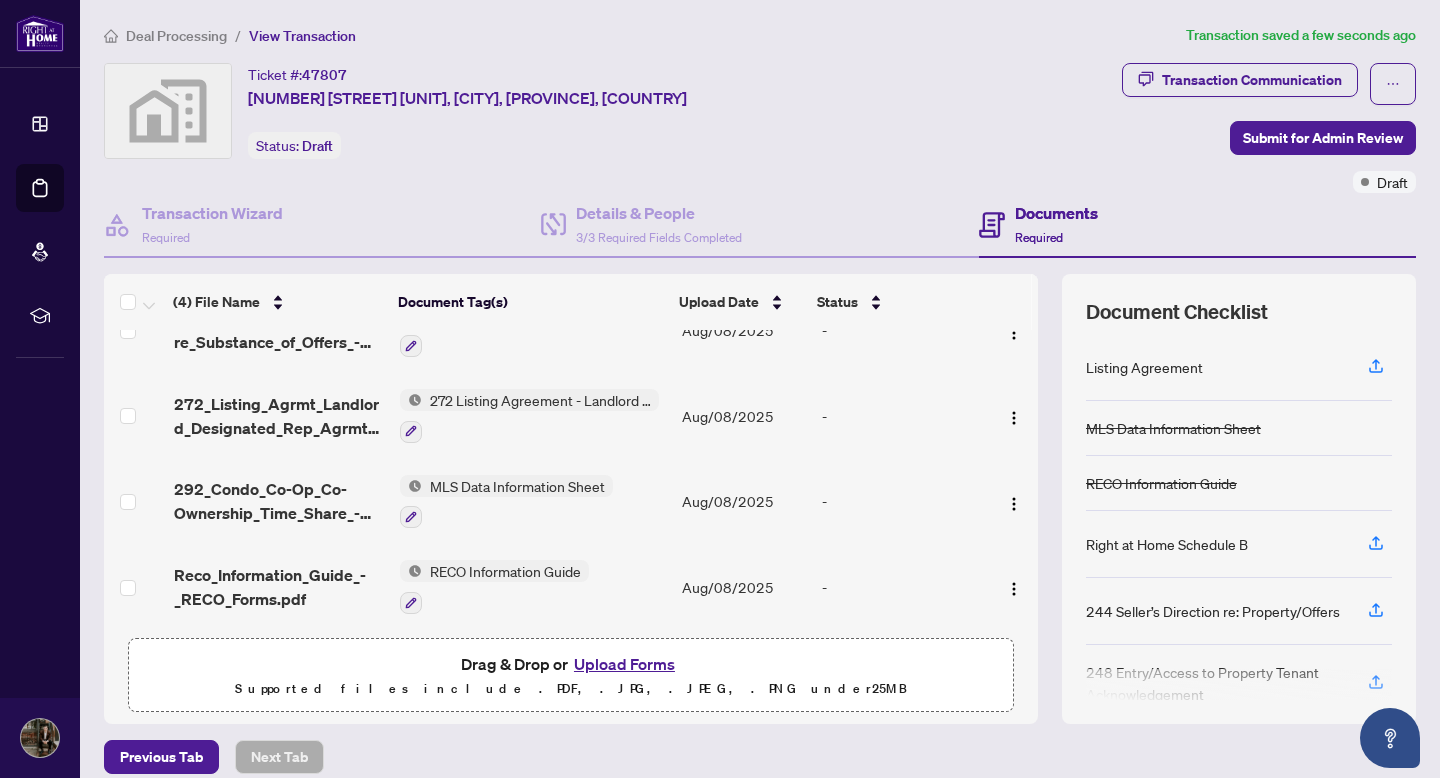 scroll, scrollTop: 48, scrollLeft: 0, axis: vertical 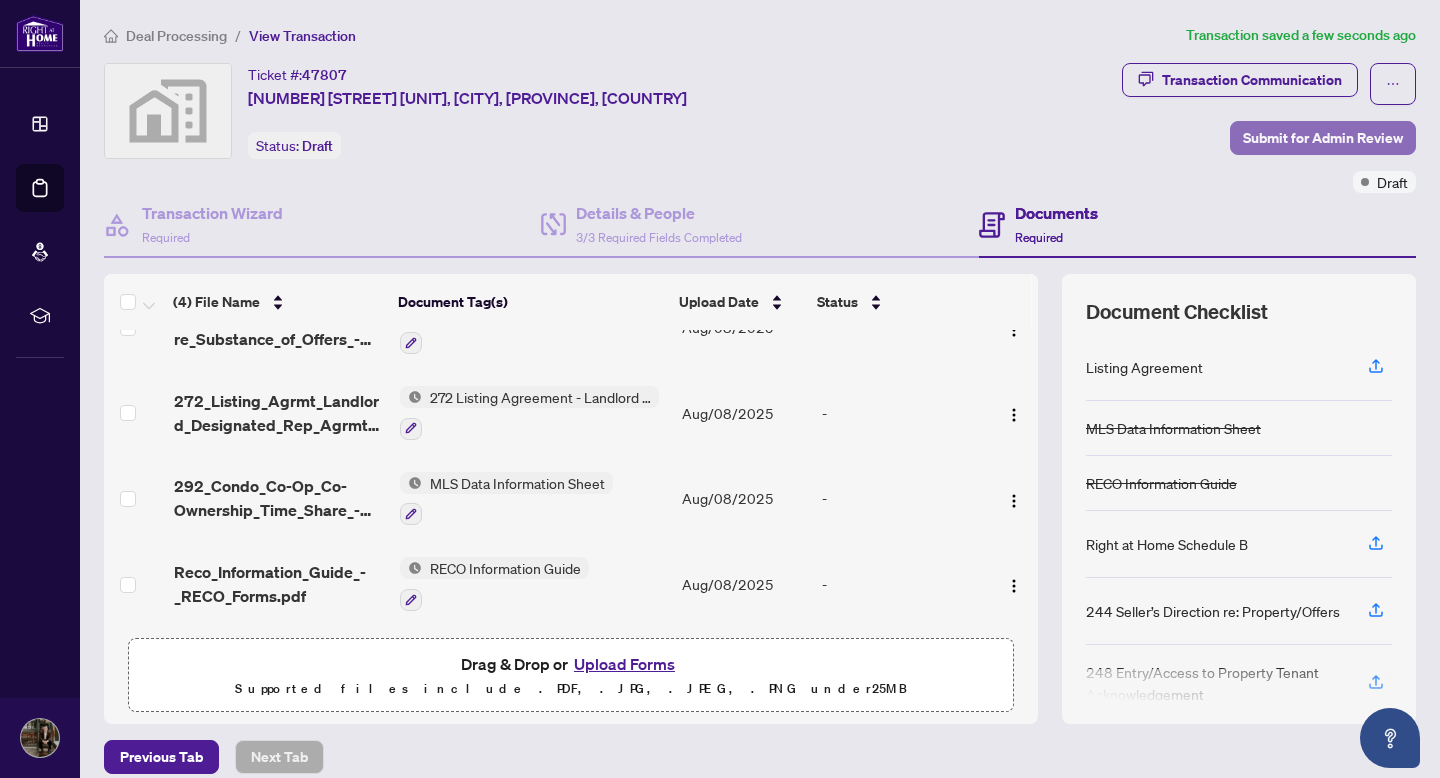 click on "Submit for Admin Review" at bounding box center (1323, 138) 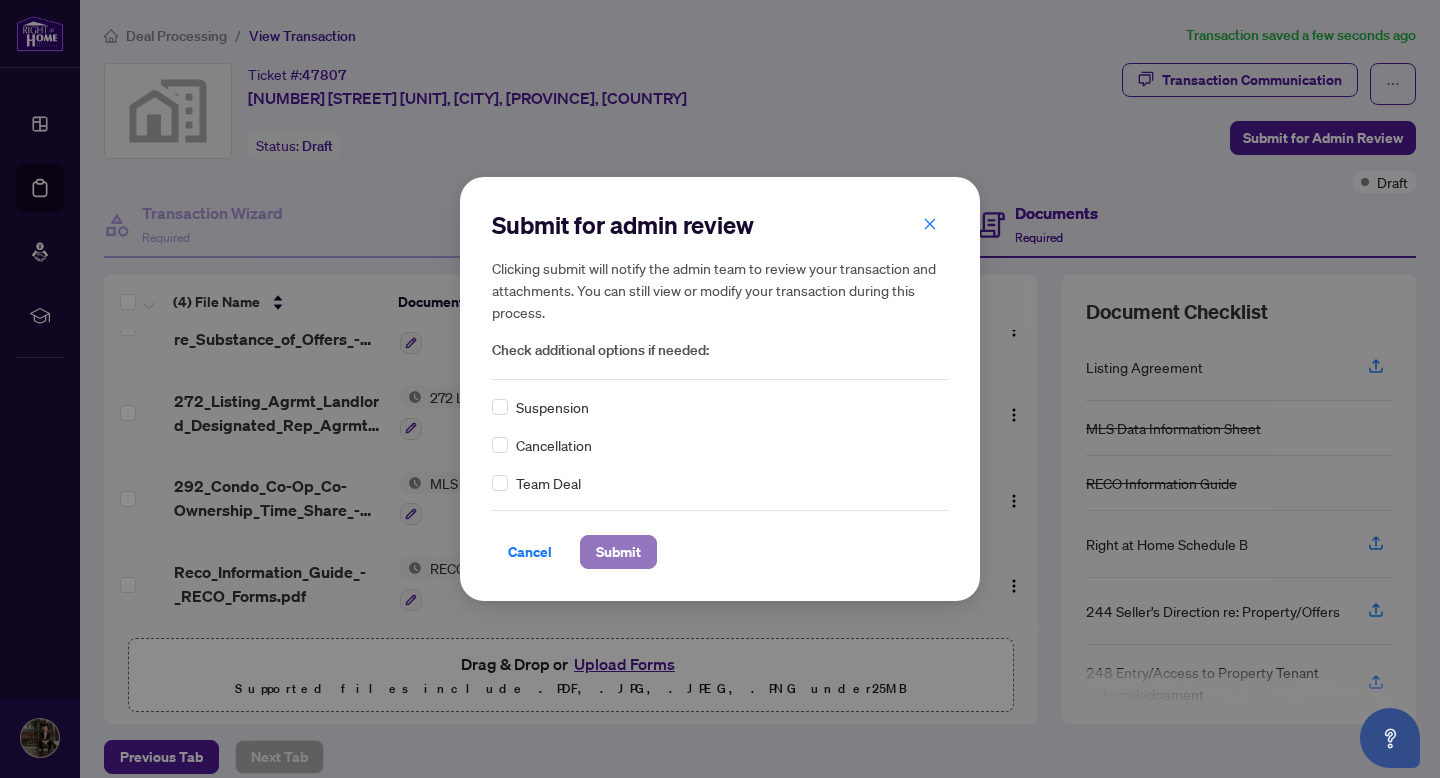 click on "Submit" at bounding box center [618, 552] 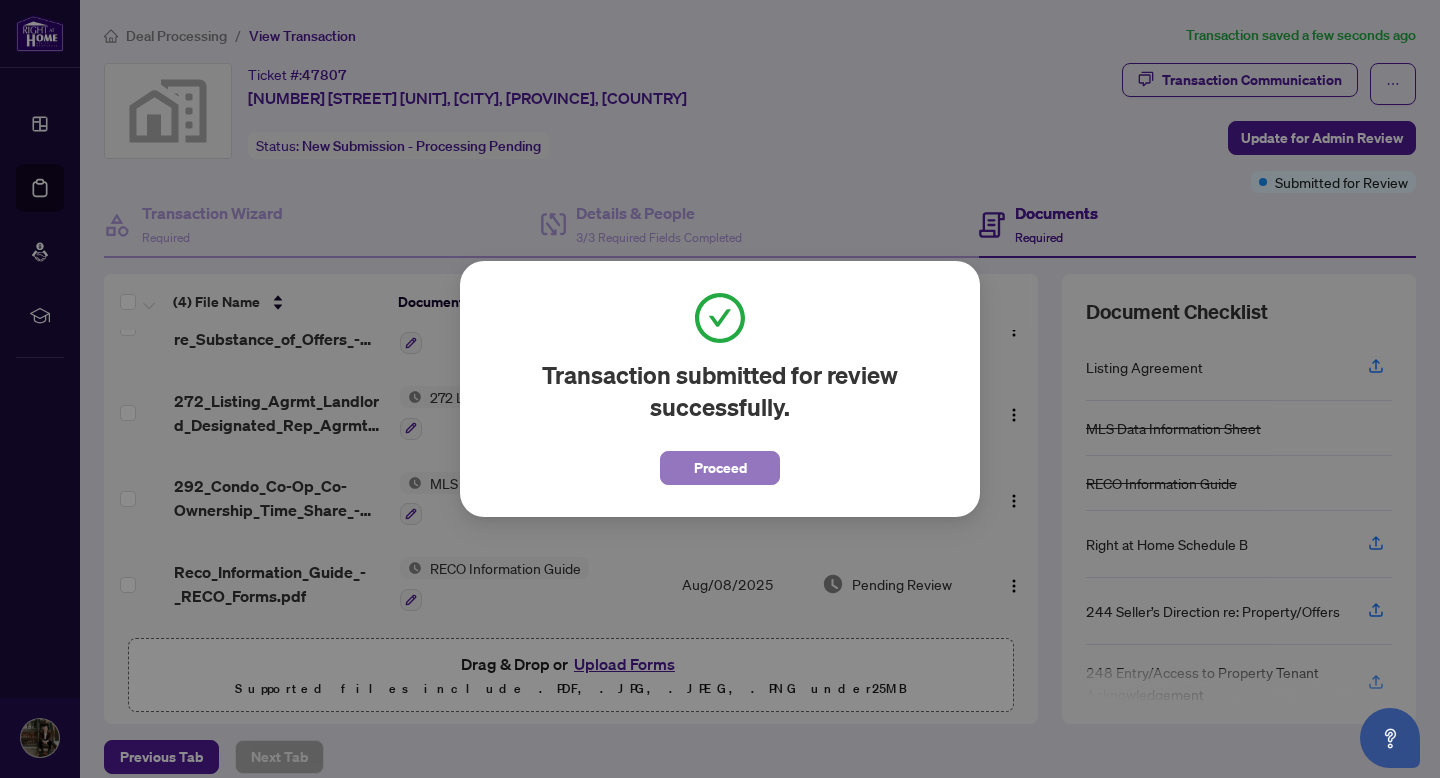 click on "Proceed" at bounding box center [720, 468] 